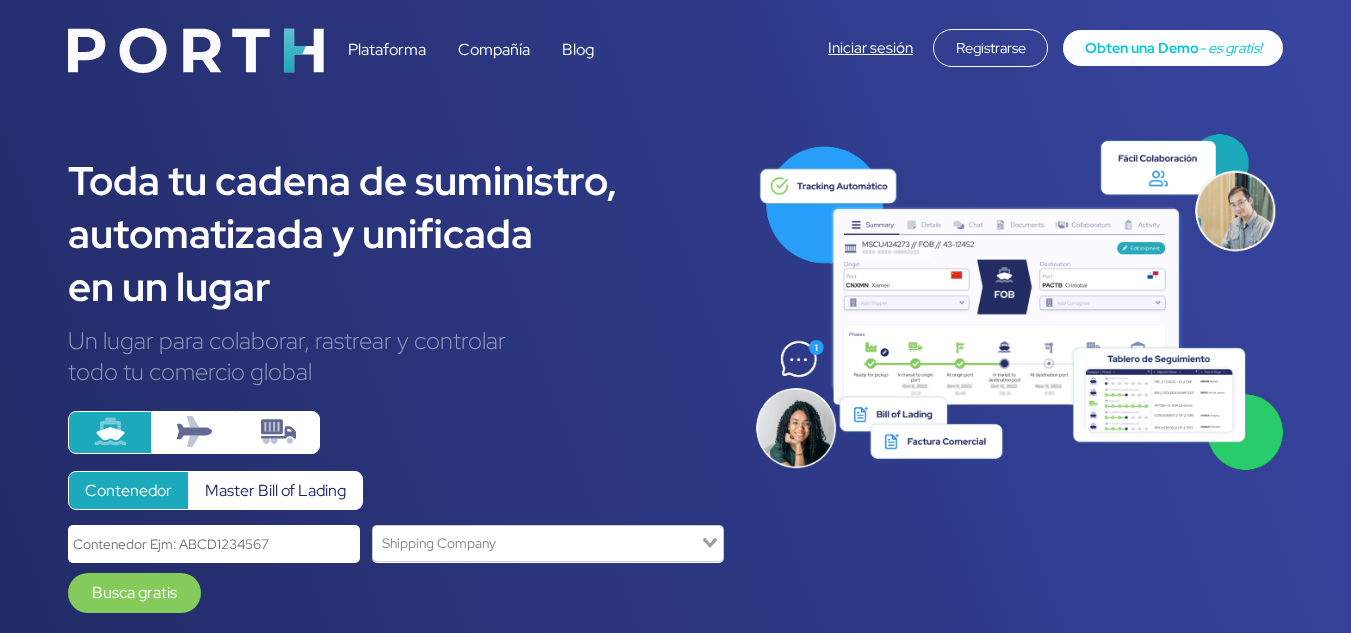 scroll, scrollTop: 0, scrollLeft: 0, axis: both 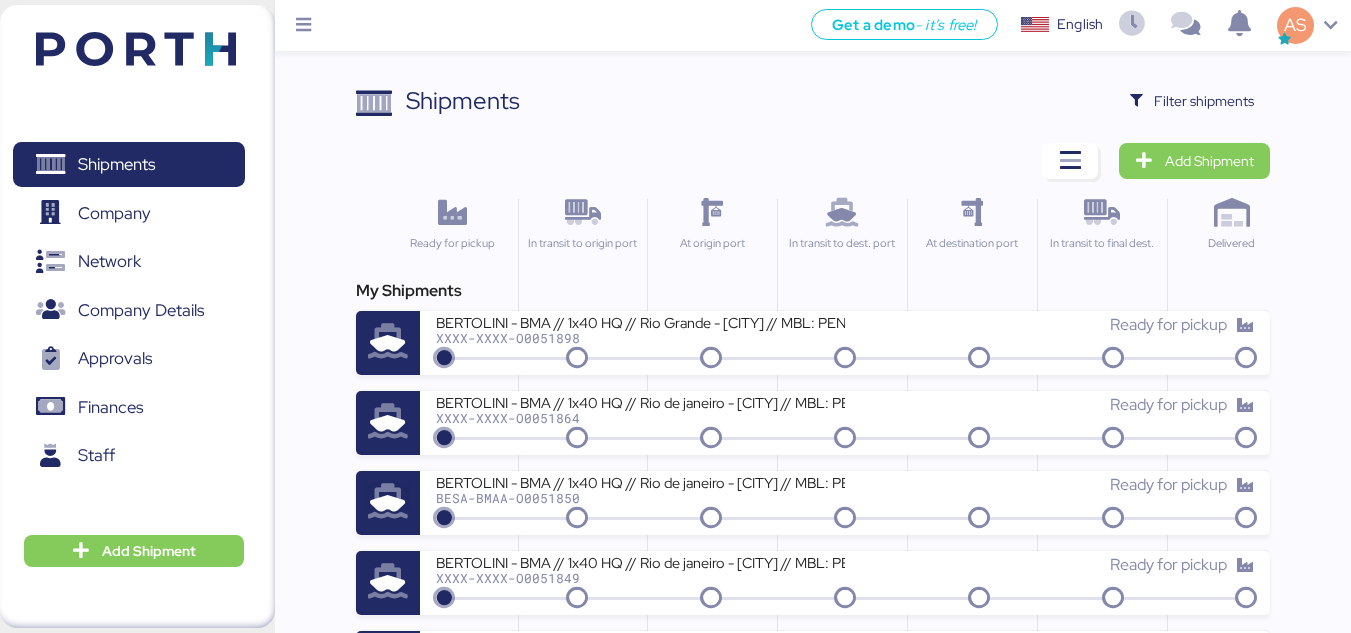 click on "Shipments   Clear Filters   Filter shipments     Add Shipment Ready for pickup In transit to origin port At origin port In transit to dest. port At destination port In transit to final dest. Delivered My Shipments BERTOLINI - BMA // 1x40 HQ // Rio Grande - [CITY] // MBL: PENDIENTE - HBL: ADME255289 // BOOKING SAOF34915900 XXXX-XXXX-O0051898 Ready for pickup BERTOLINI - BMA // 1x40 HQ // Rio de janeiro - [CITY] // MBL: PENDIENTE - HBL: ADME255276 // BOOKING SAOF34596700 XXXX-XXXX-O0051864 Ready for pickup BERTOLINI - BMA // 1x40 HQ // Rio de janeiro - [CITY] // MBL: PENDIENTE - HBL: ADME255263  // BOOKING SAOF34340800 BESA-BMAA-O0051850 Ready for pickup BERTOLINI - BMA // 1x40 HQ // Rio de janeiro - [CITY] // MBL: PENDIENTE - HBL: ADME255262  // BOOKING SAOF34338800 XXXX-XXXX-O0051849 Ready for pickup BERTOLINI - BMA // 1x40 HQ // Rio de janeiro - [CITY] // MBL: PENDIENTE - HBL: ADME255261 // BOOKING SAOF34336600 BESA-BMAA-O0051848 Ready for pickup BERT-BMAA-O0051847 Ready for pickup Delivered" at bounding box center (813, 1056) 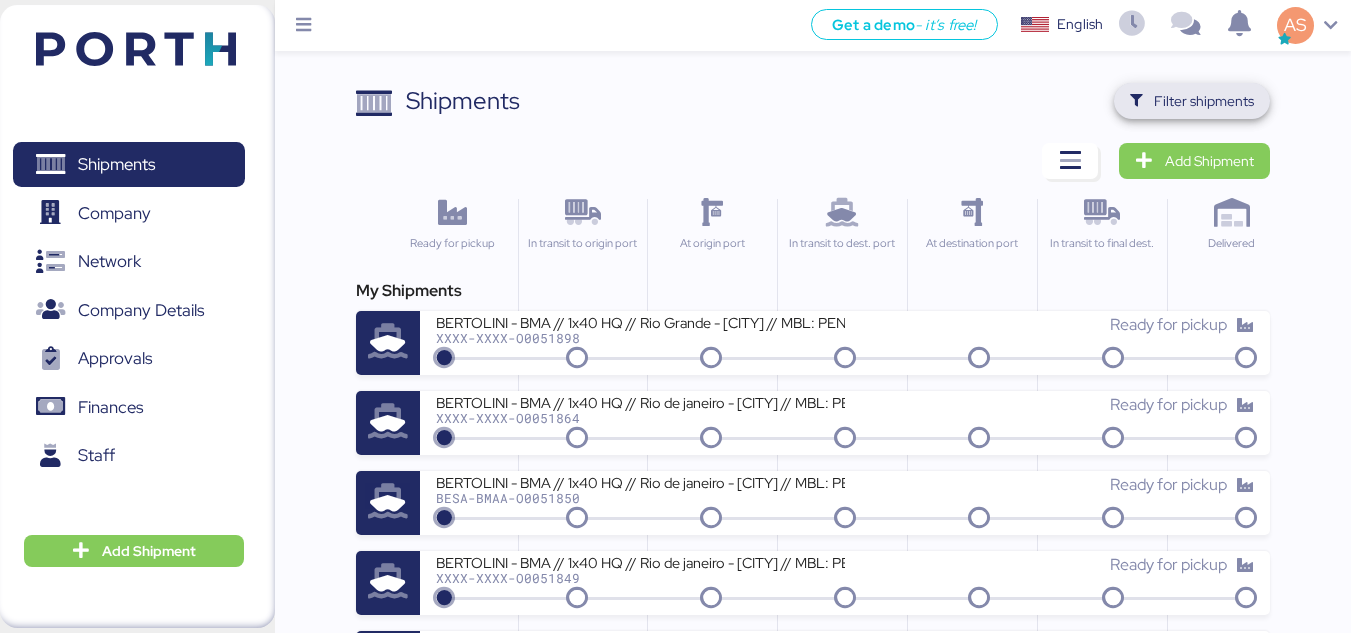 click on "Filter shipments" at bounding box center (1204, 101) 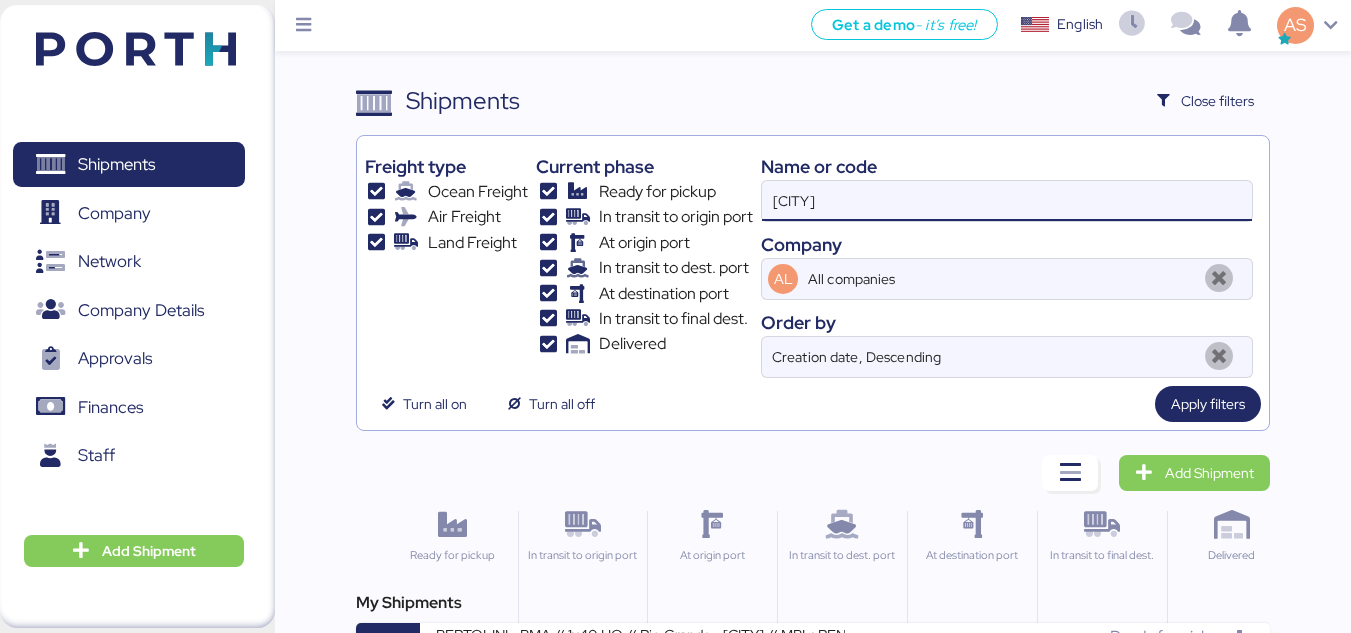 drag, startPoint x: 893, startPoint y: 184, endPoint x: 712, endPoint y: 164, distance: 182.10162 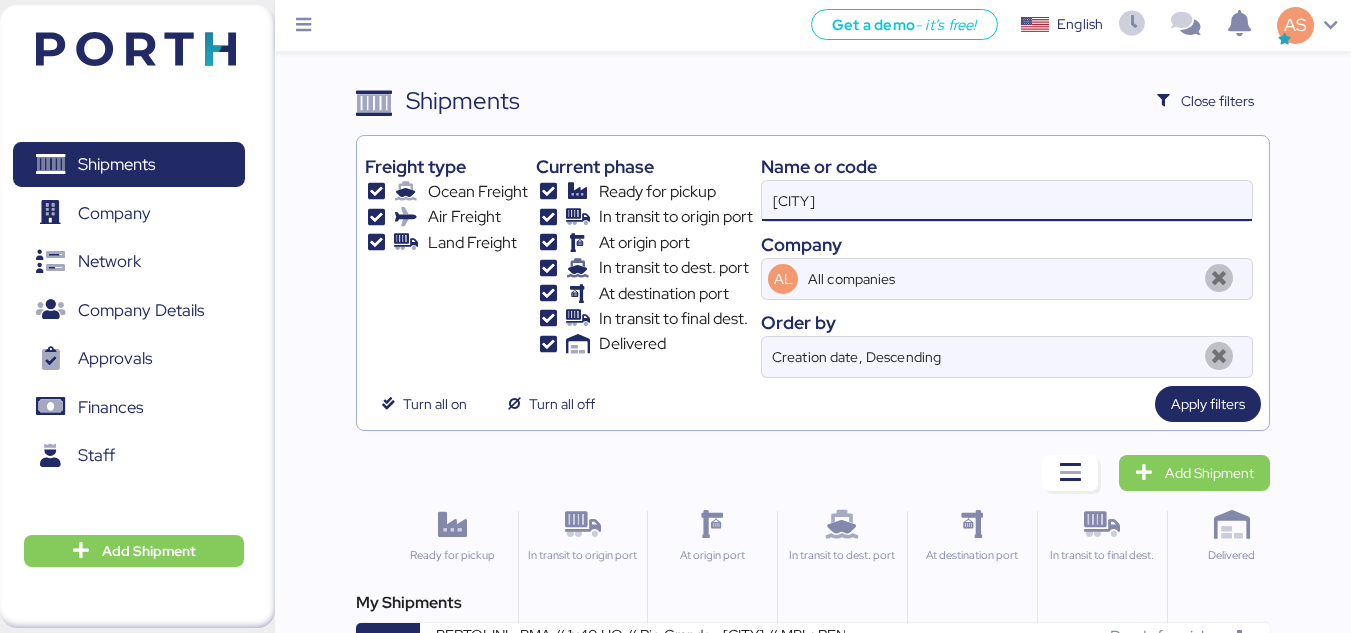 click on "Freight type   Ocean Freight   Air Freight   Land Freight Current phase   Ready for pickup   In transit to origin port   At origin port   In transit to dest. port   At destination port   In transit to final dest.   Delivered Name or code [CITY] Company AL All companies   Order by Creation date, Descending" at bounding box center [813, 261] 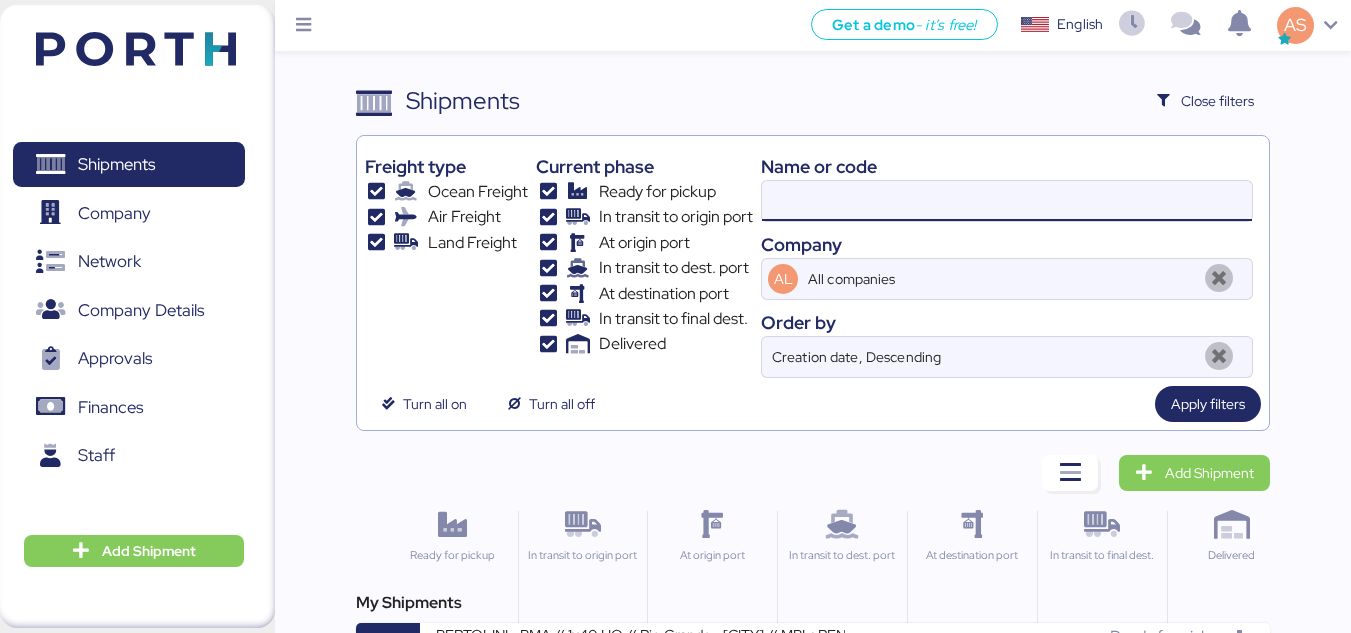 paste on "O0051235" 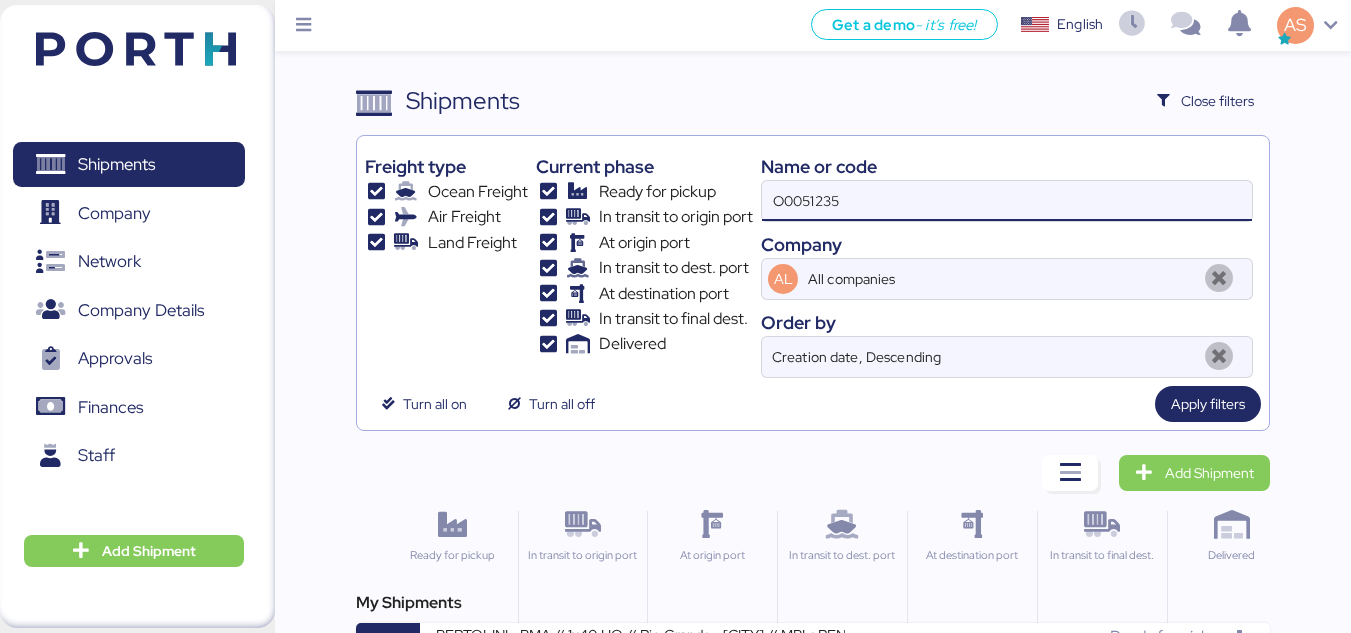 type on "O0051235" 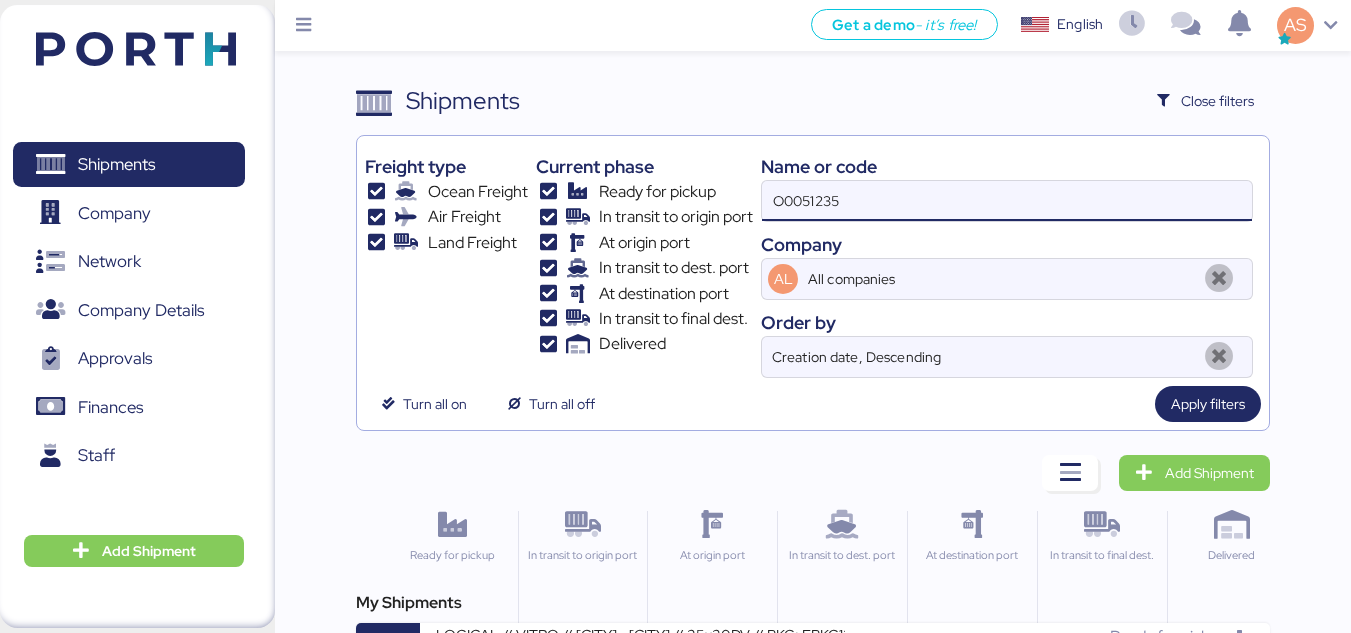click on "Delivered" at bounding box center [644, 344] 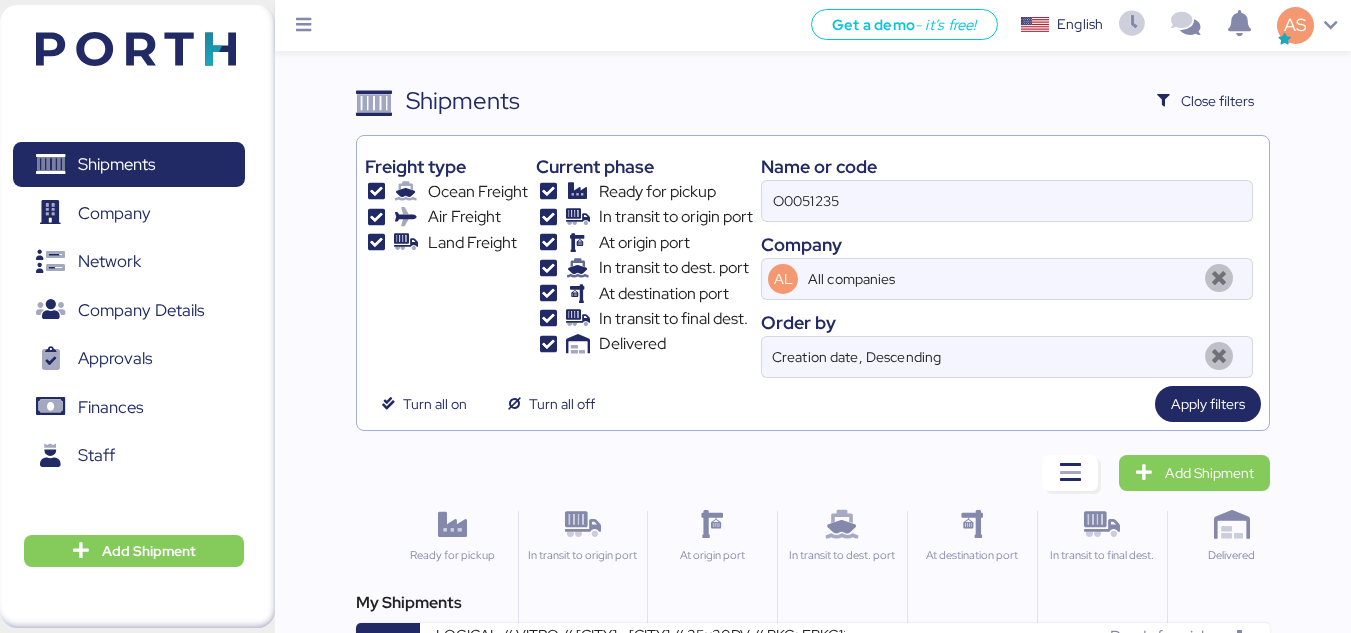 click on "Freight type   Ocean Freight   Air Freight   Land Freight Current phase   Ready for pickup   In transit to origin port   At origin port   In transit to dest. port   At destination port   In transit to final dest.   Delivered Name or code O0051235 Company AL All companies   Order by Creation date, Descending     Turn all on   Turn all off Apply filters" at bounding box center (813, 283) 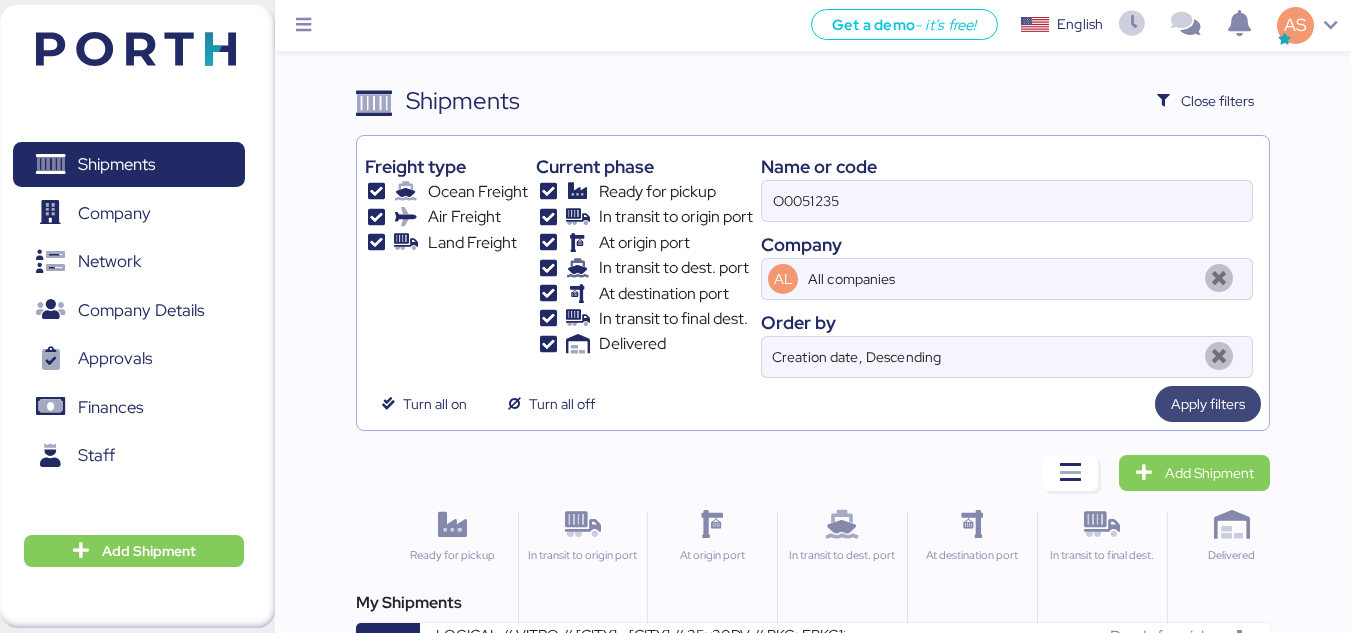 click on "Apply filters" at bounding box center [1208, 404] 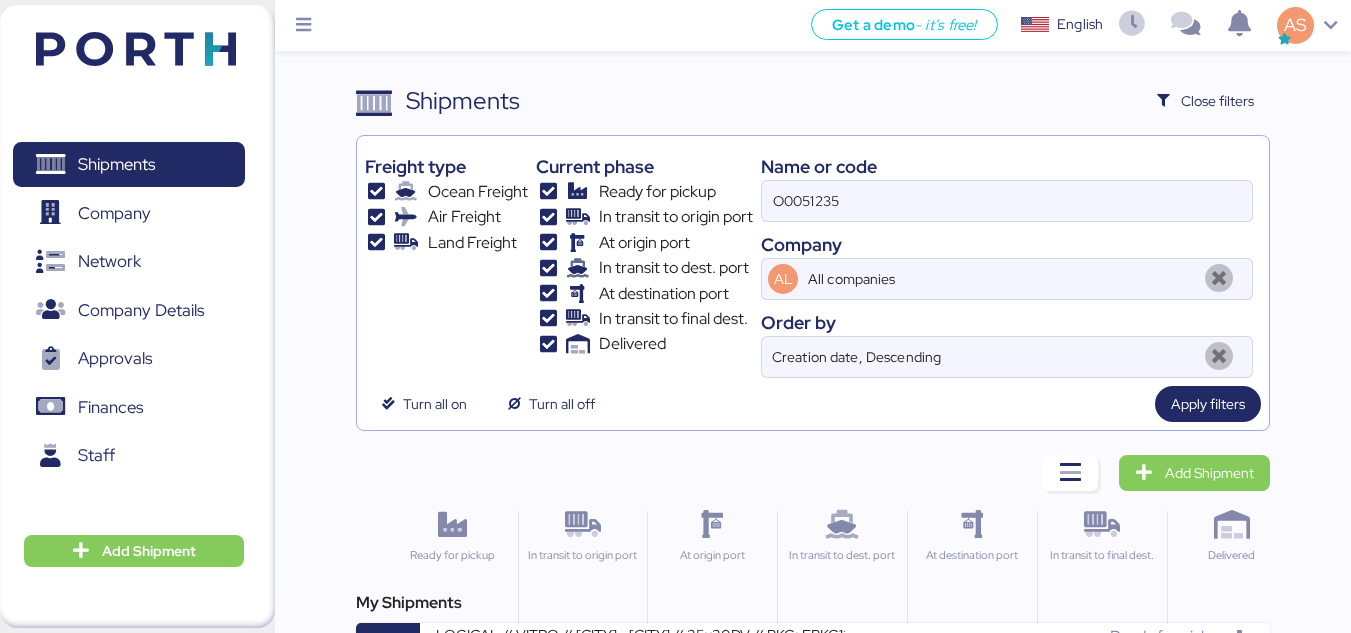 scroll, scrollTop: 70, scrollLeft: 0, axis: vertical 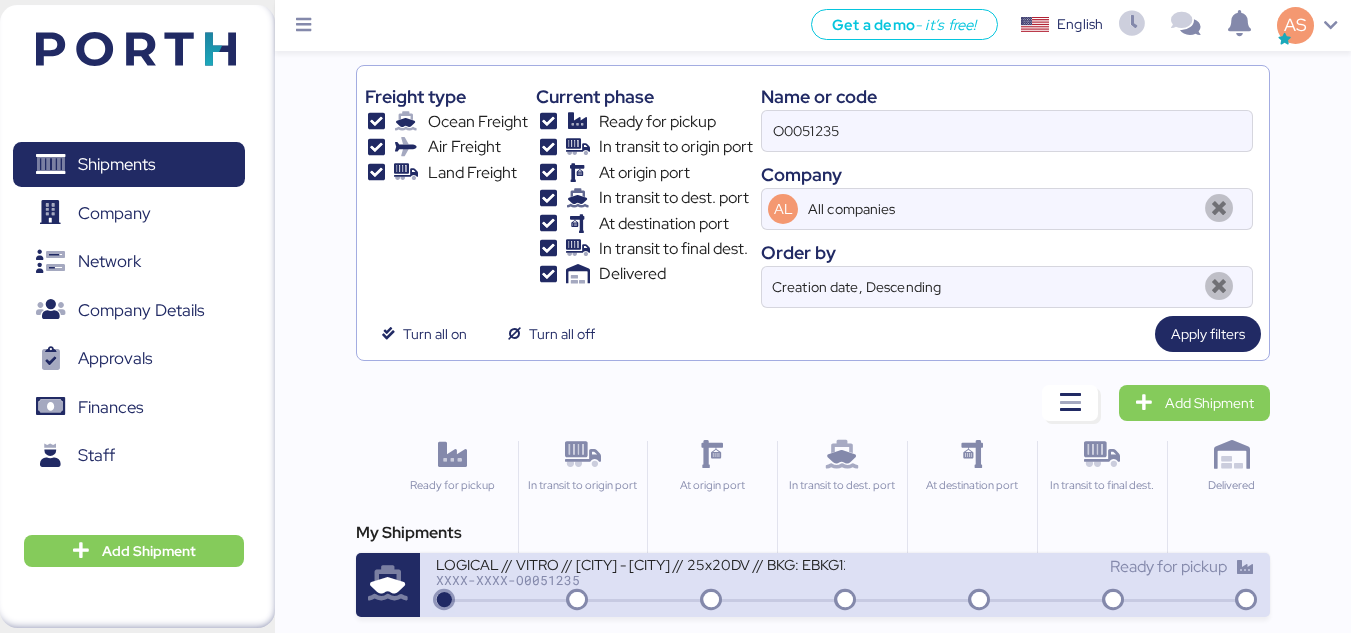 click on "XXXX-XXXX-O0051235" at bounding box center [640, 580] 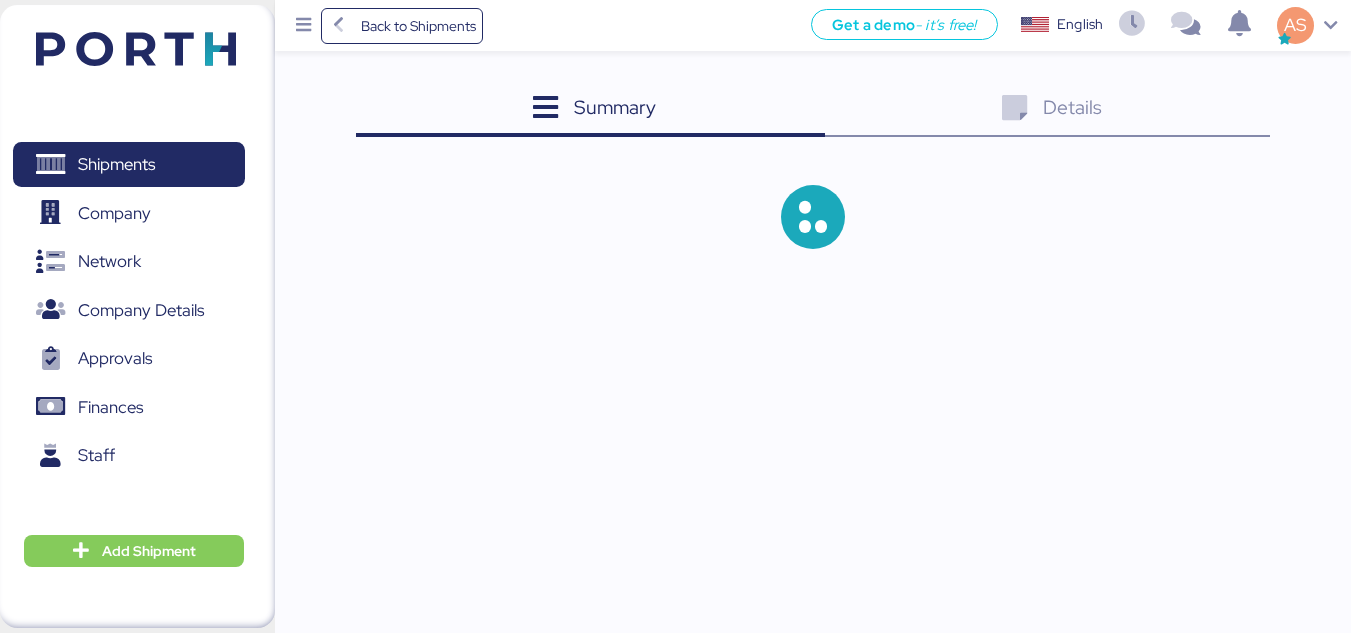 scroll, scrollTop: 0, scrollLeft: 0, axis: both 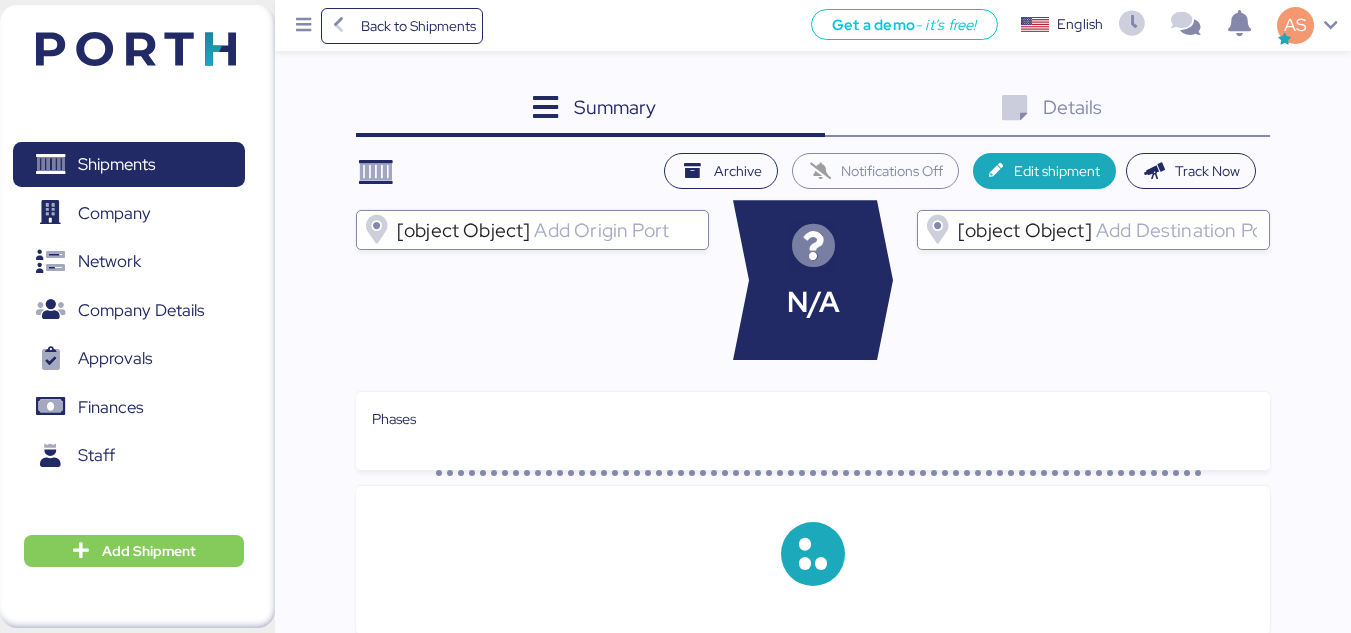 click on "Summary 0   Details 0     Archive   Notifications Off   Edit shipment   Track Now   [object Object]   N/A   [object Object] Phases Documents   Name
This chat doesn't have any documents yet
Activity
The information has not been found
Messages" at bounding box center (675, 566) 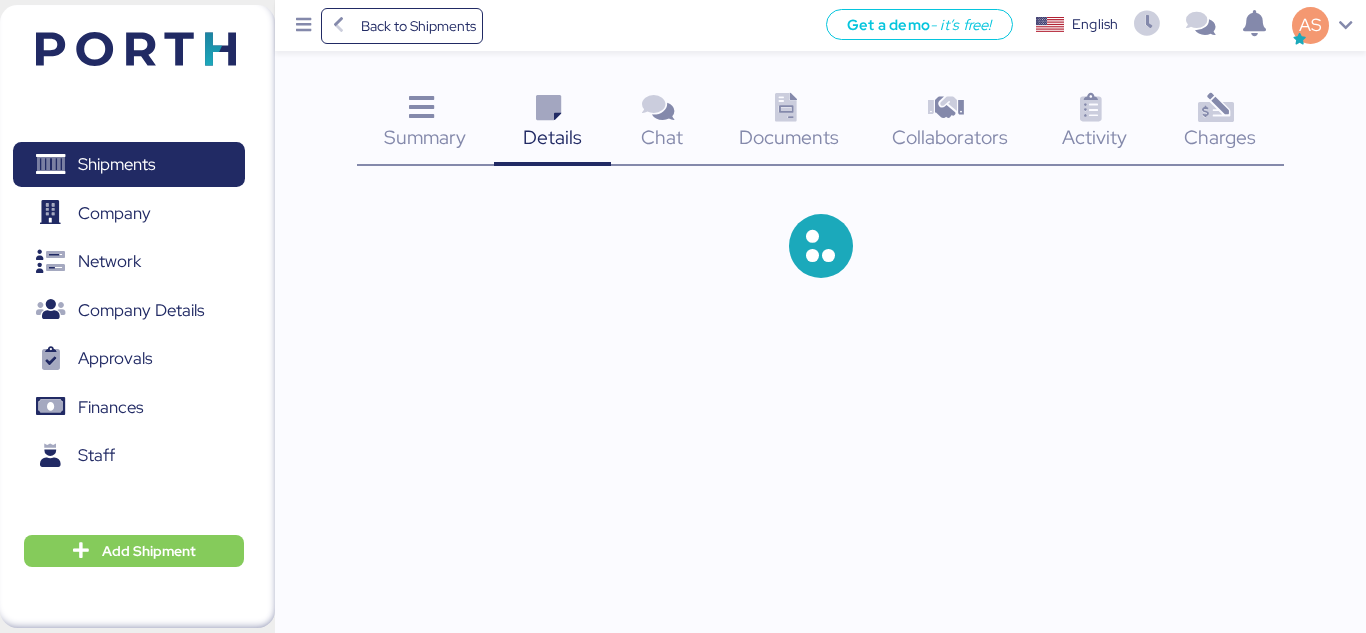 click at bounding box center [1216, 108] 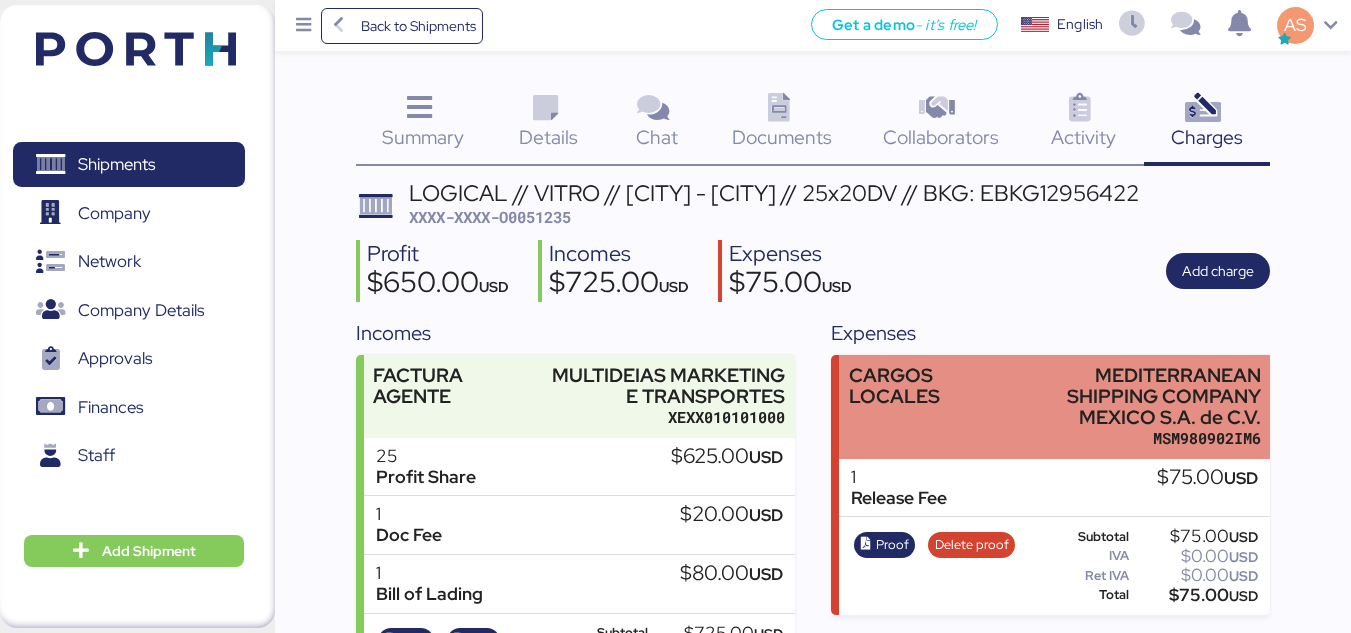 scroll, scrollTop: 94, scrollLeft: 0, axis: vertical 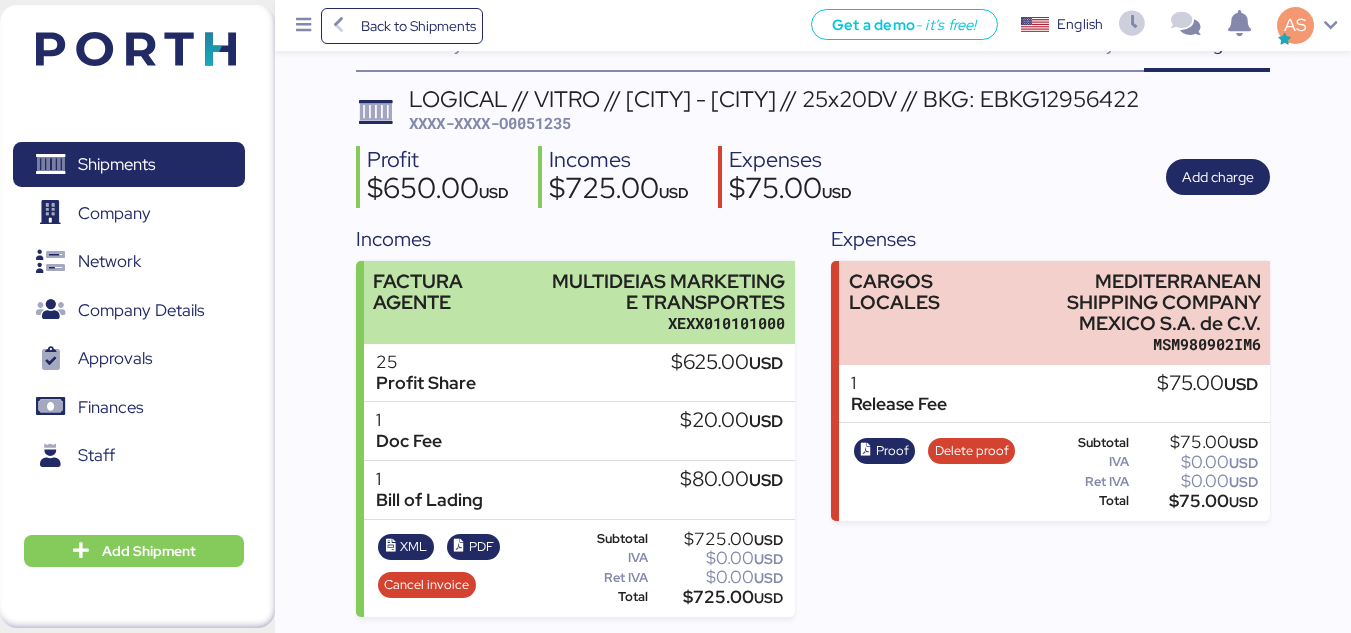 click on "MULTIDEIAS MARKETING E TRANSPORTES" at bounding box center (450, 292) 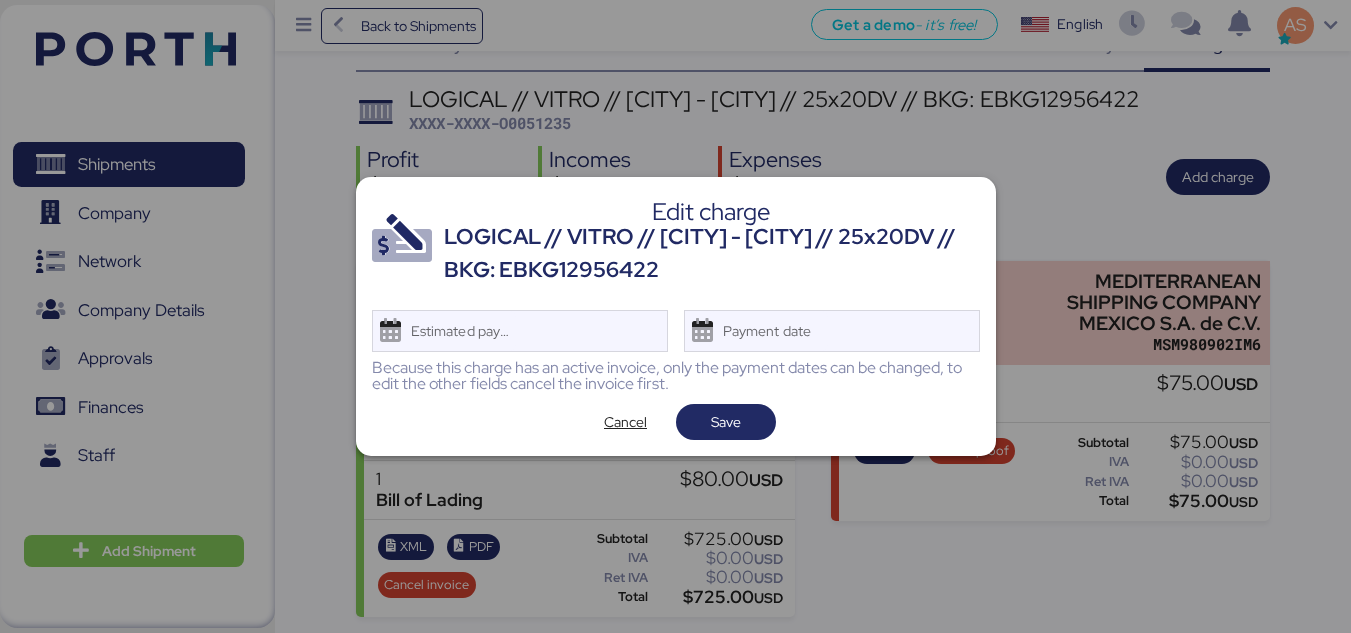 scroll, scrollTop: 0, scrollLeft: 0, axis: both 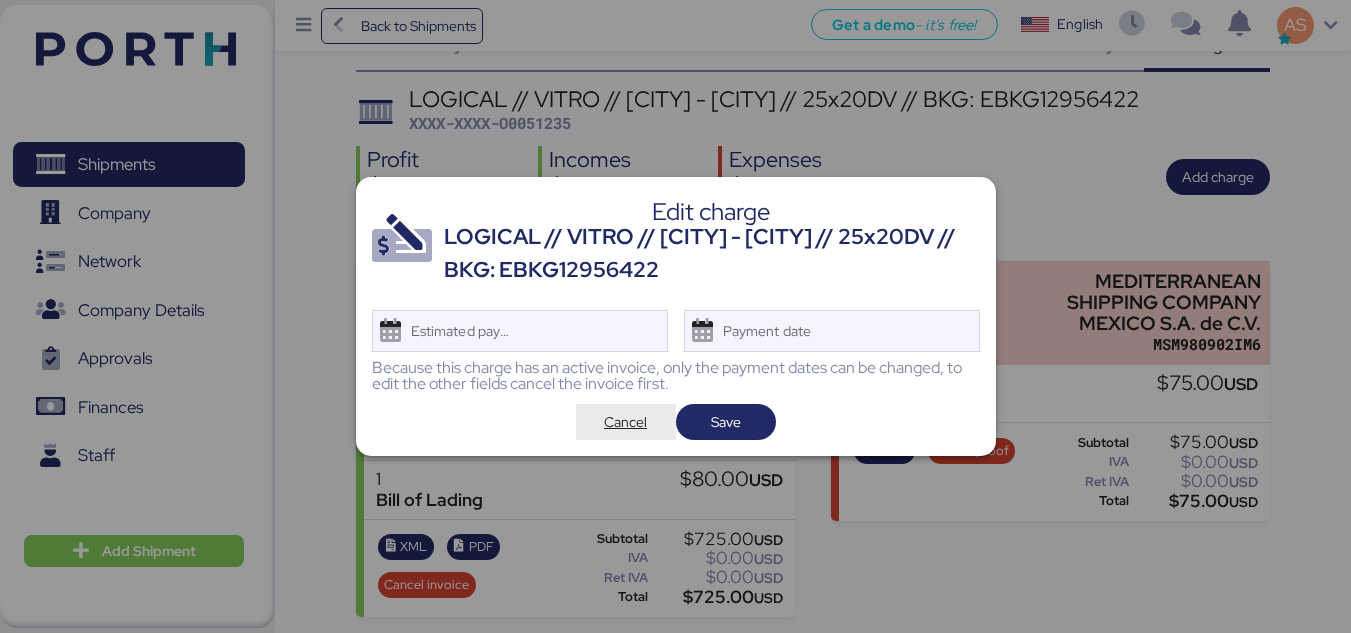 click on "Cancel" at bounding box center (626, 422) 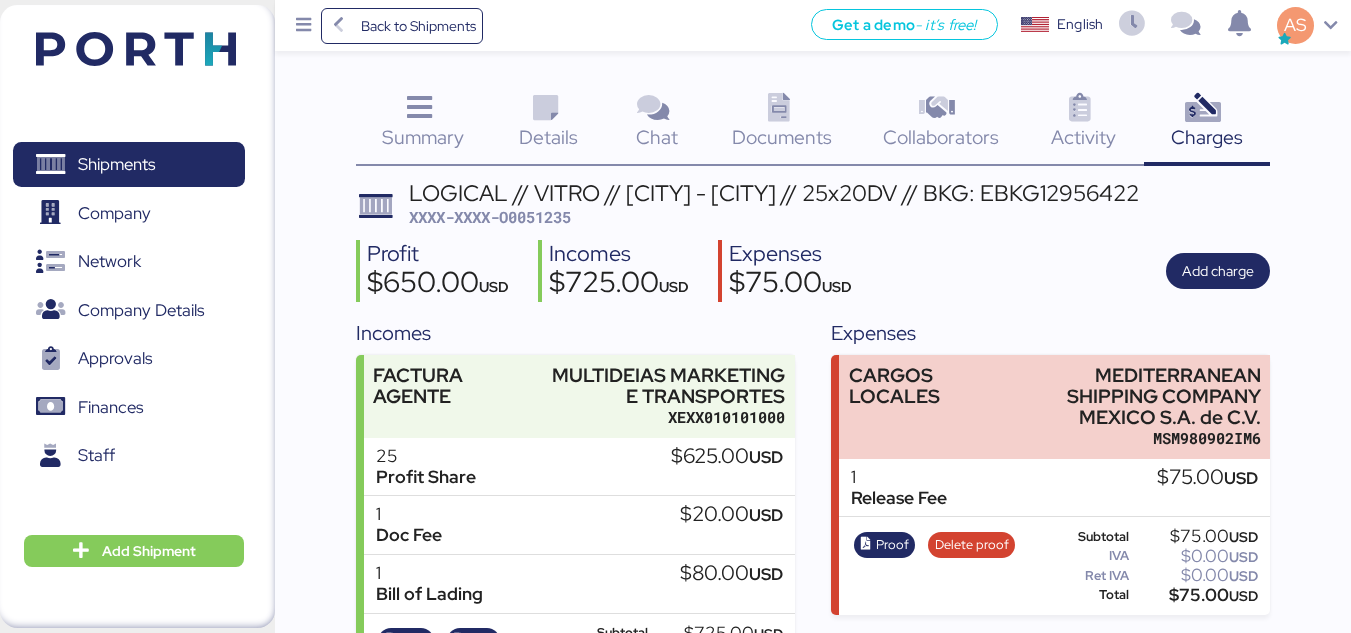 scroll, scrollTop: 94, scrollLeft: 0, axis: vertical 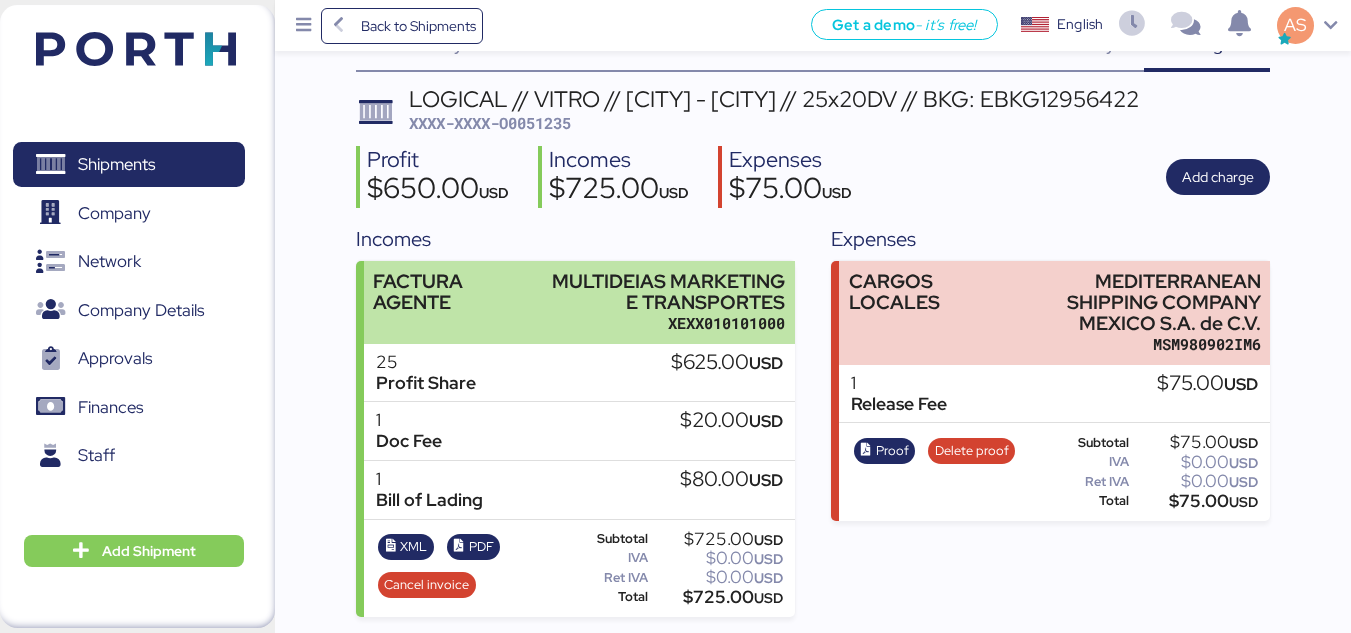 drag, startPoint x: 541, startPoint y: 279, endPoint x: 492, endPoint y: 271, distance: 49.648766 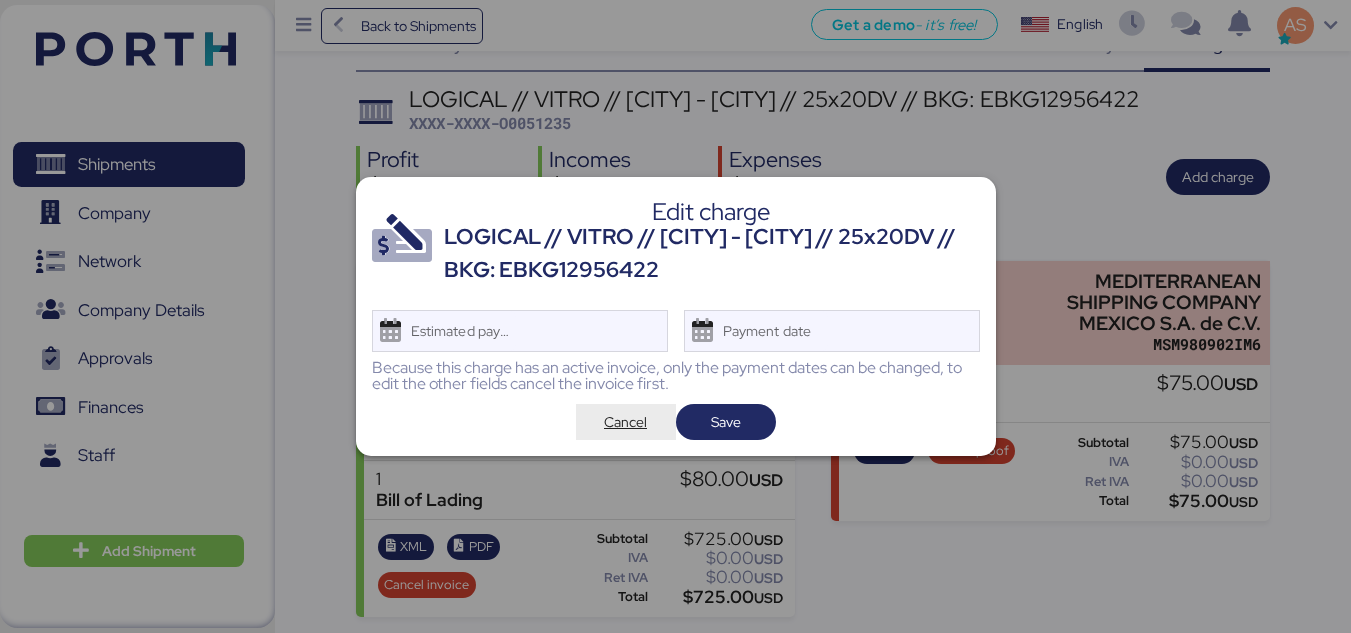 click on "Cancel" at bounding box center [625, 422] 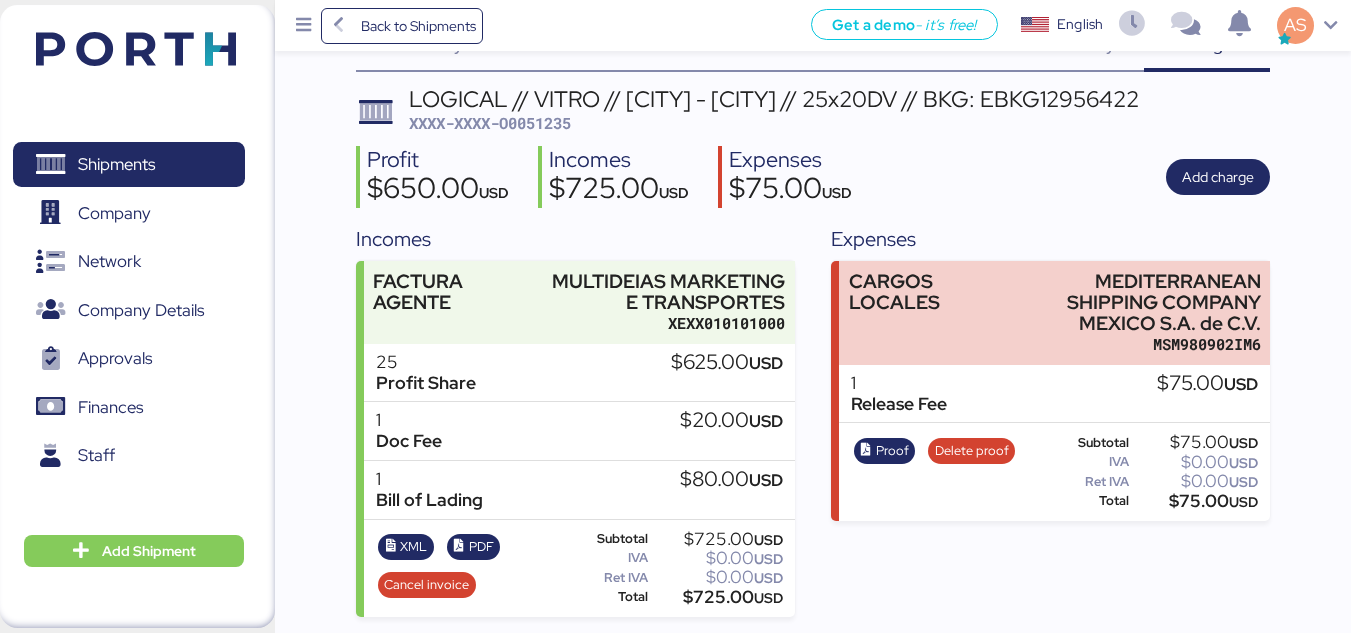 click on "Profit $650.00  USD Incomes $725.00  USD Expenses $75.00  USD Add charge" at bounding box center [813, 177] 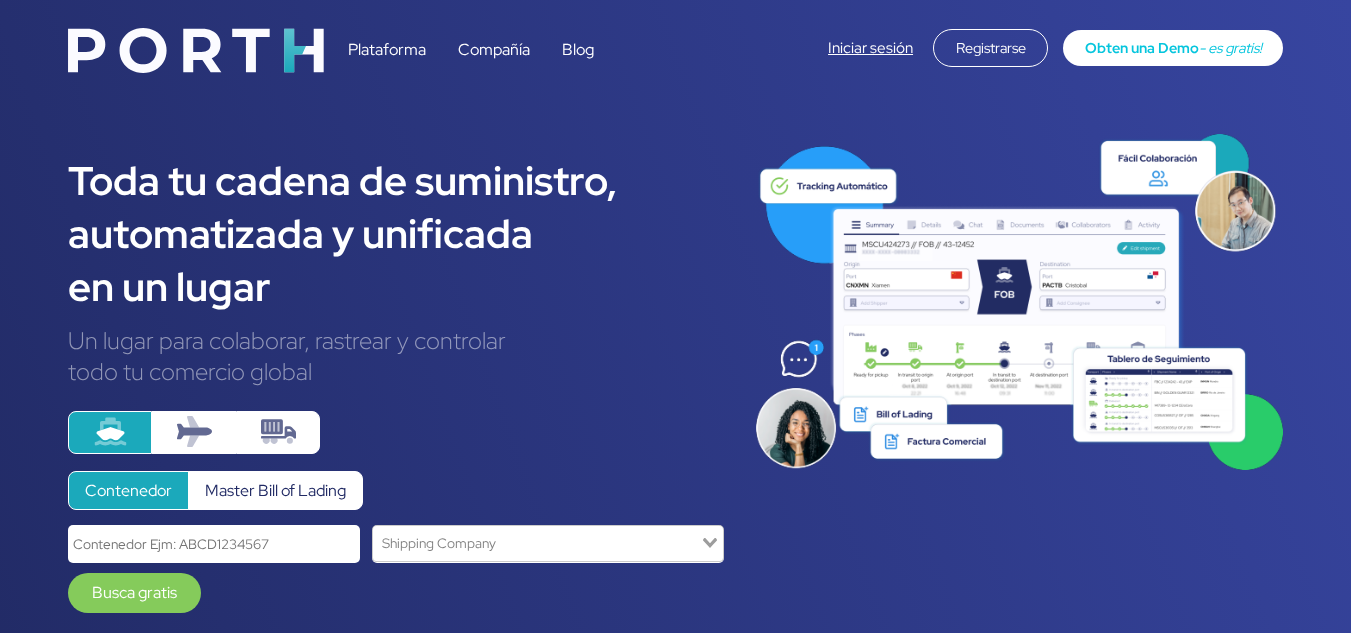 scroll, scrollTop: 0, scrollLeft: 0, axis: both 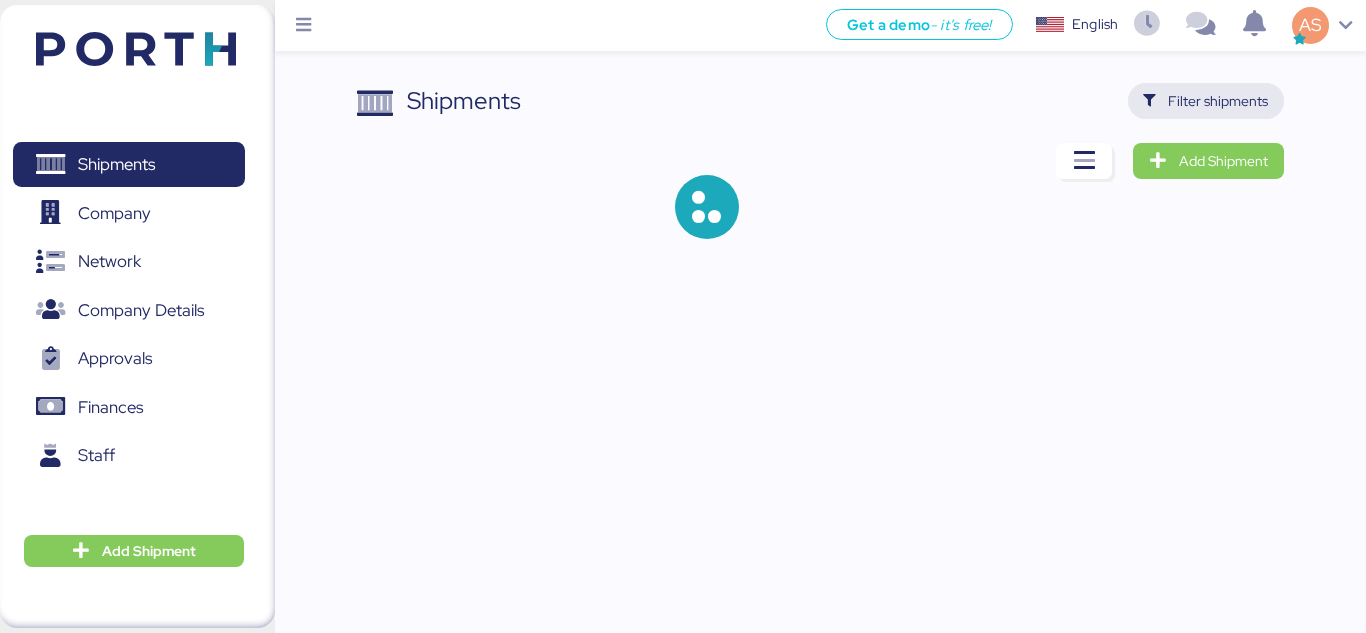click on "Filter shipments" at bounding box center (1206, 101) 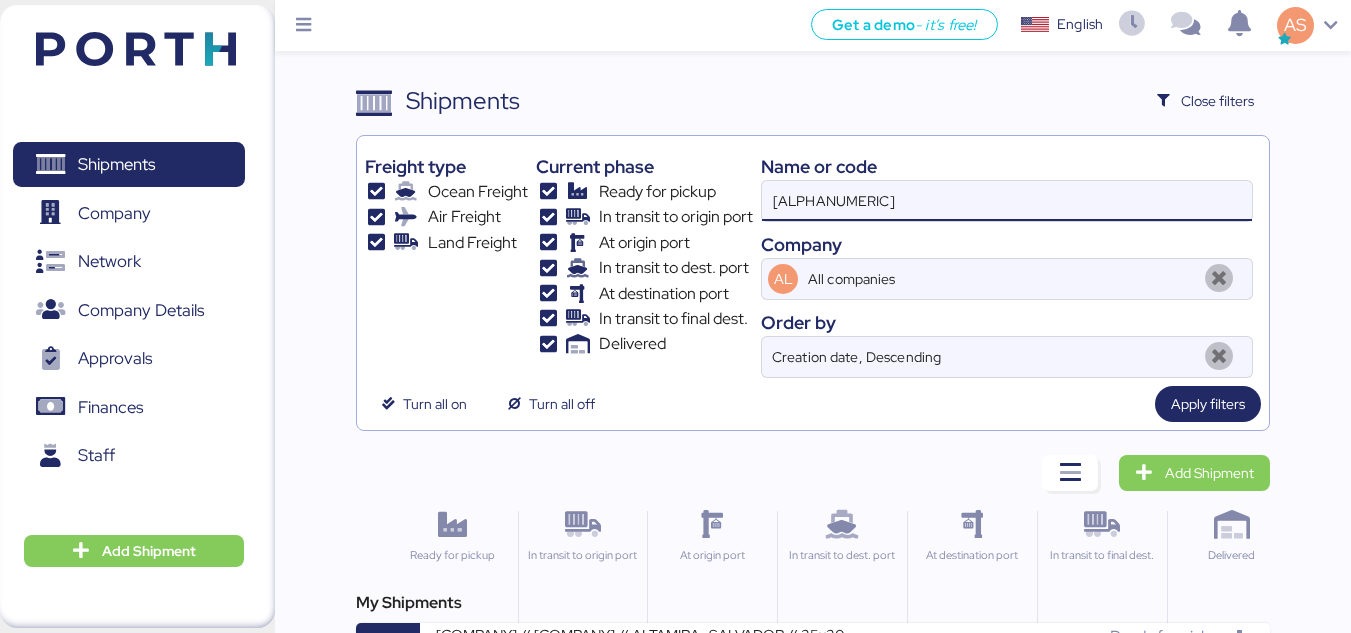 drag, startPoint x: 941, startPoint y: 206, endPoint x: 654, endPoint y: 175, distance: 288.66937 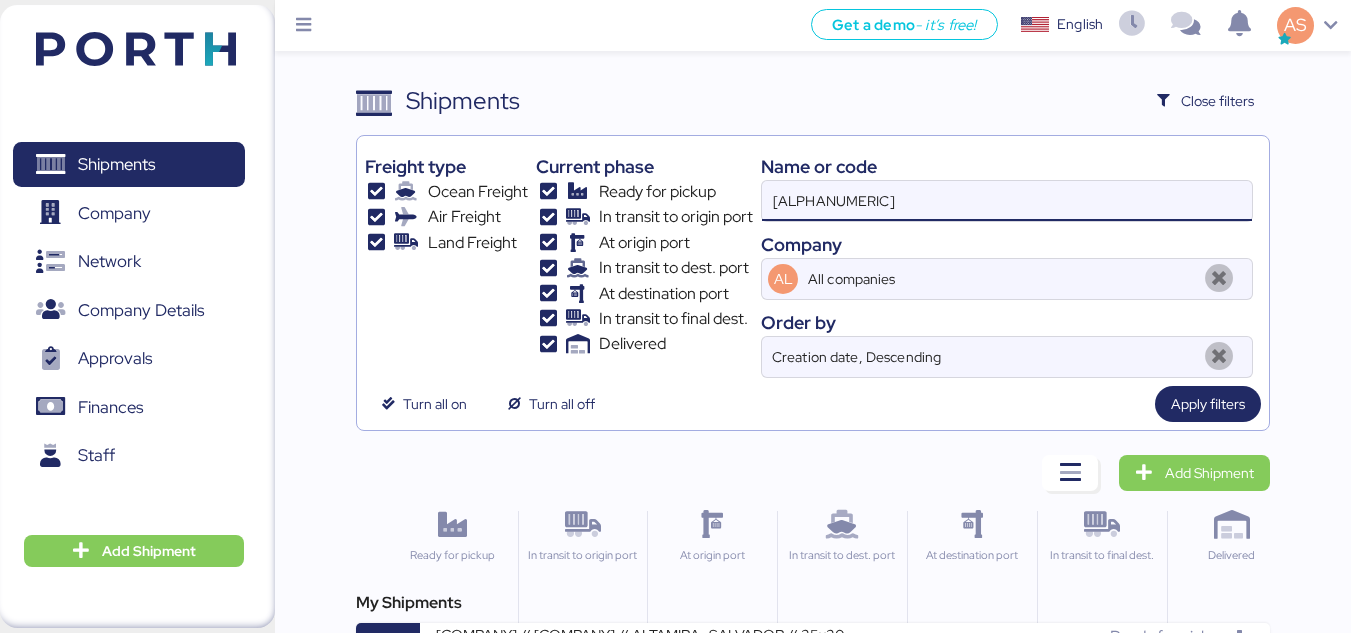 click on "Freight type   Ocean Freight   Air Freight   Land Freight Current phase   Ready for pickup   In transit to origin port   At origin port   In transit to dest. port   At destination port   In transit to final dest.   Delivered Name or code O0051235 Company AL All companies   Order by Creation date, Descending" at bounding box center [813, 261] 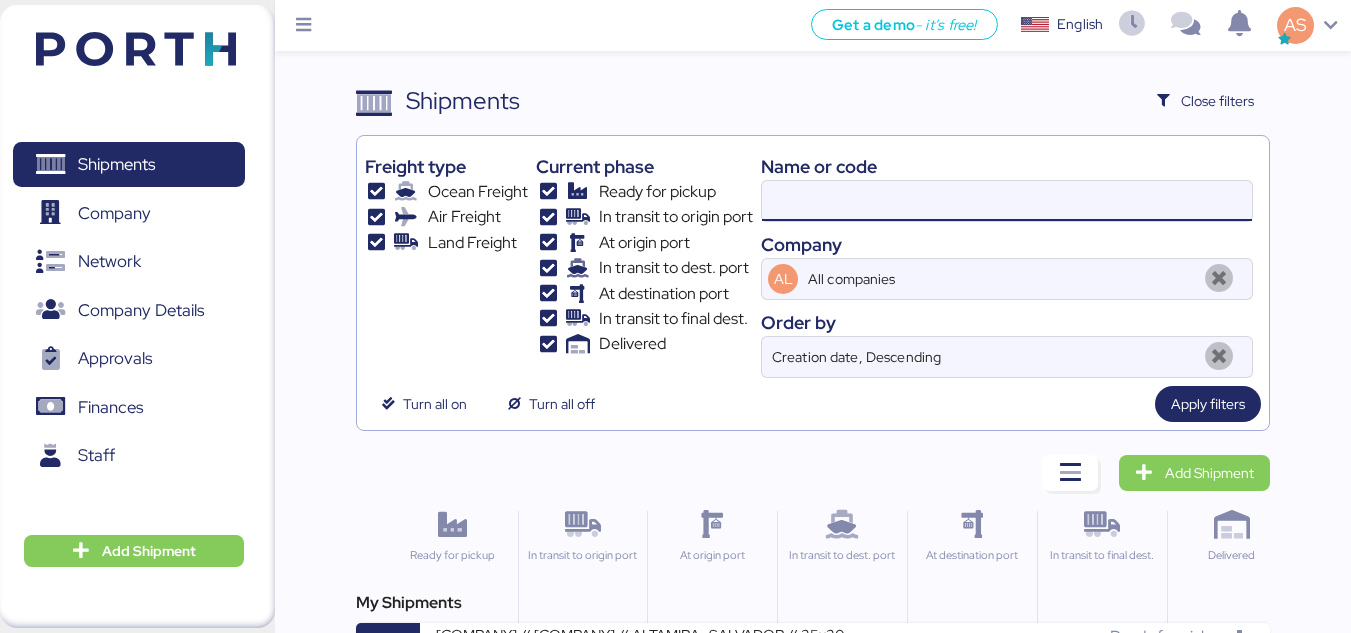 paste on "O0050957" 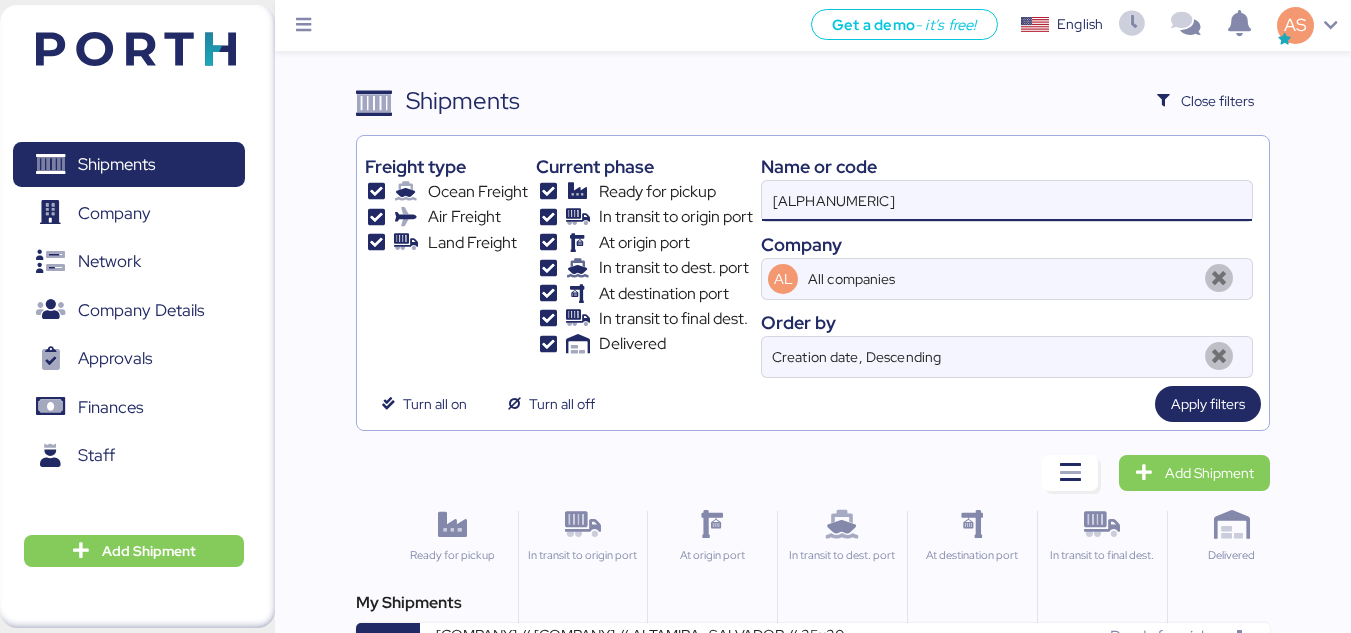 type on "O0050957" 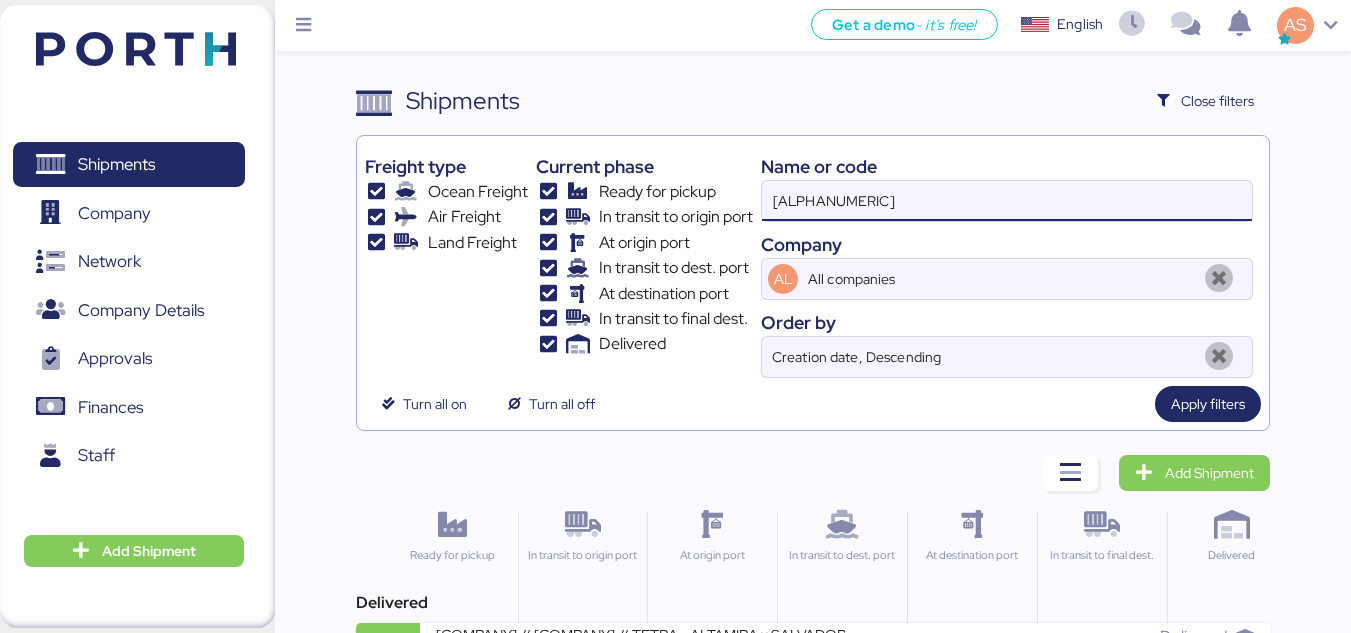 scroll, scrollTop: 70, scrollLeft: 0, axis: vertical 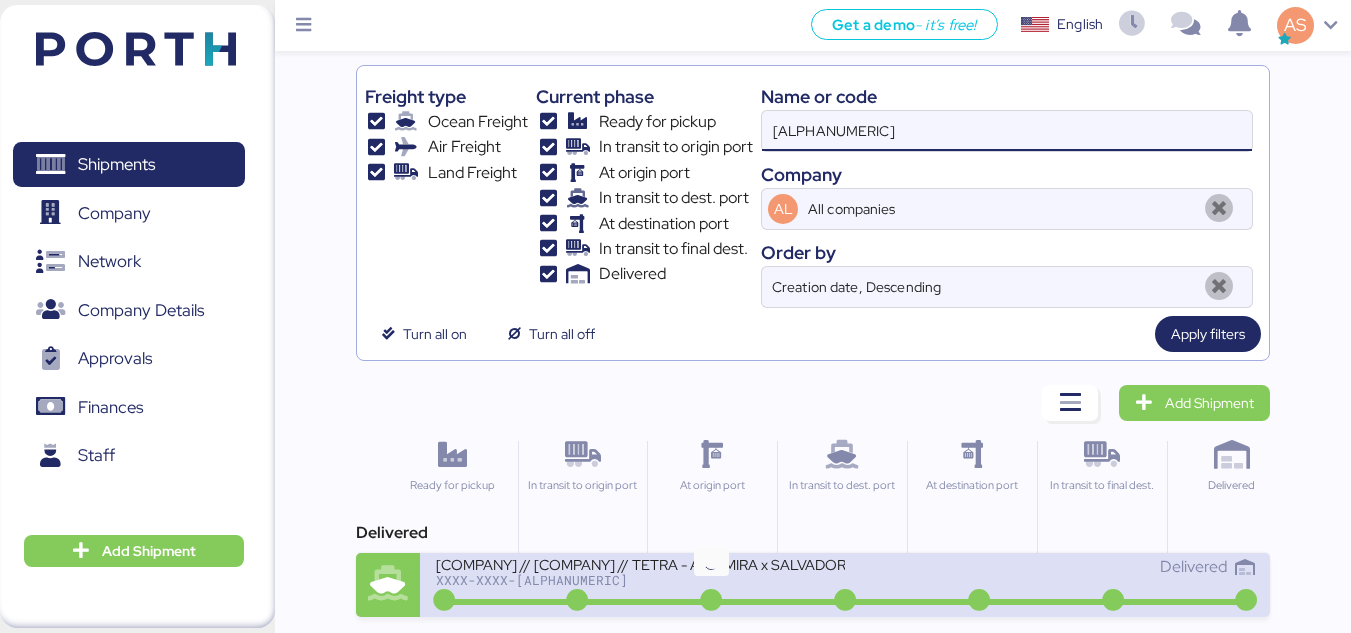 click on "XXXX-XXXX-O0050957" at bounding box center [640, 580] 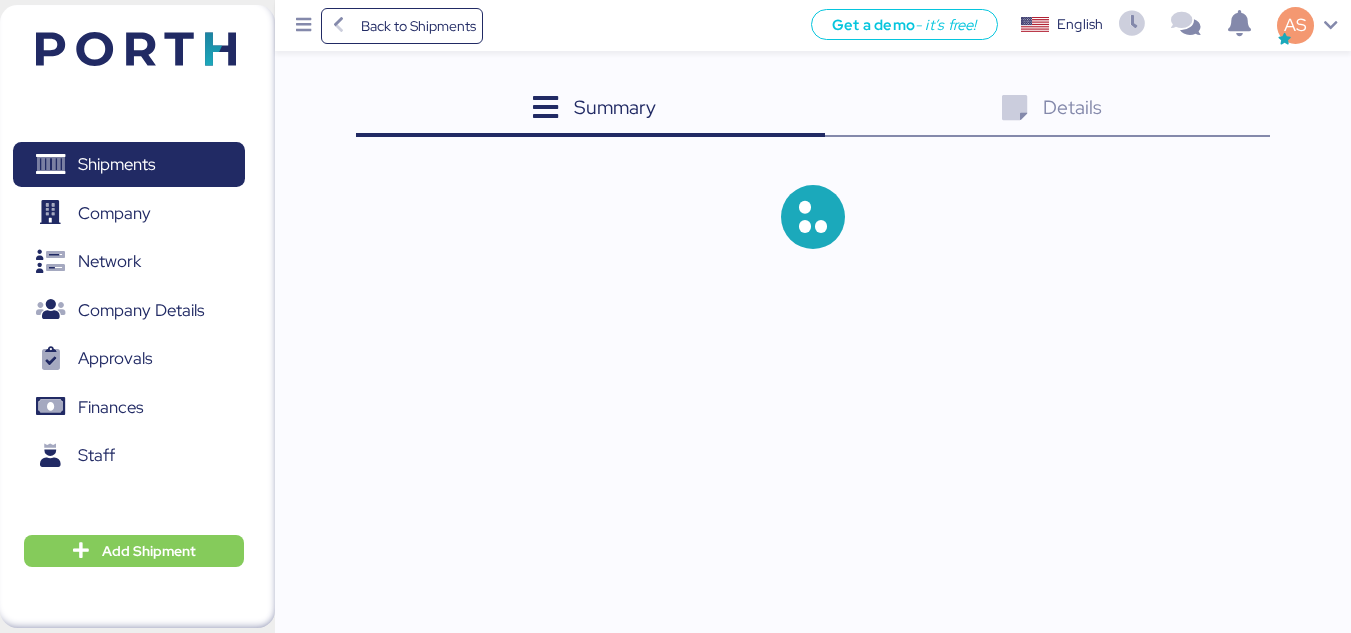 scroll, scrollTop: 0, scrollLeft: 0, axis: both 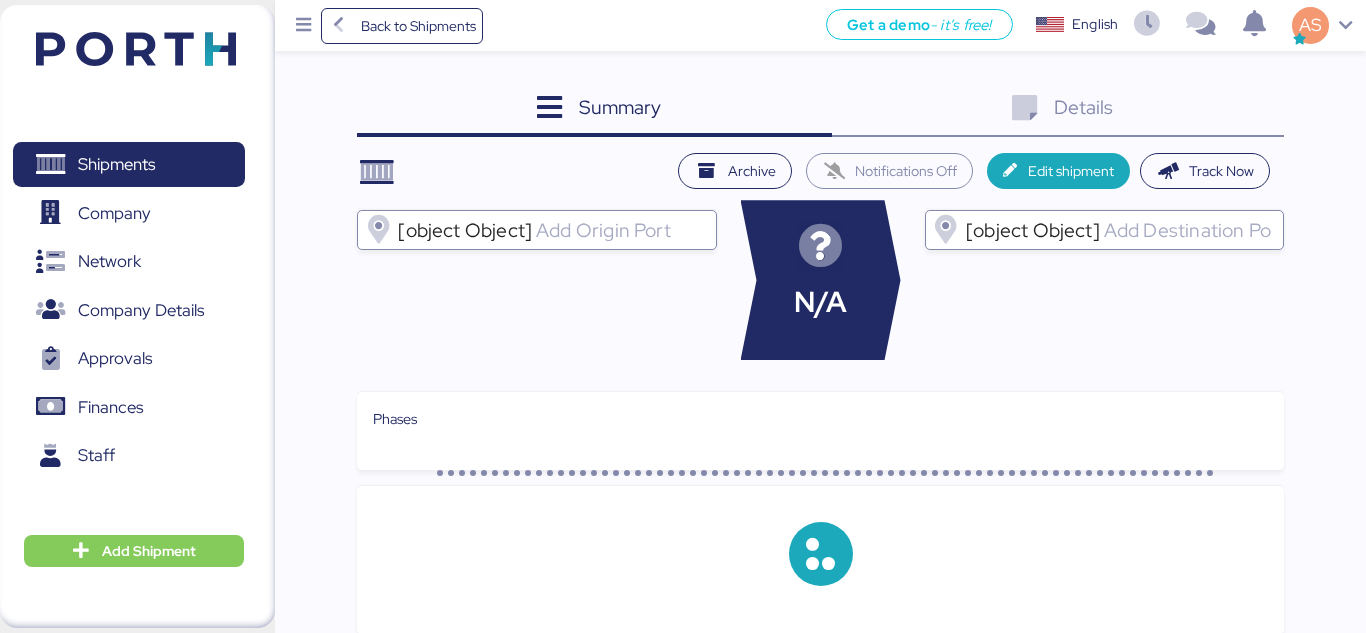 click on "Track Now" at bounding box center (1205, 171) 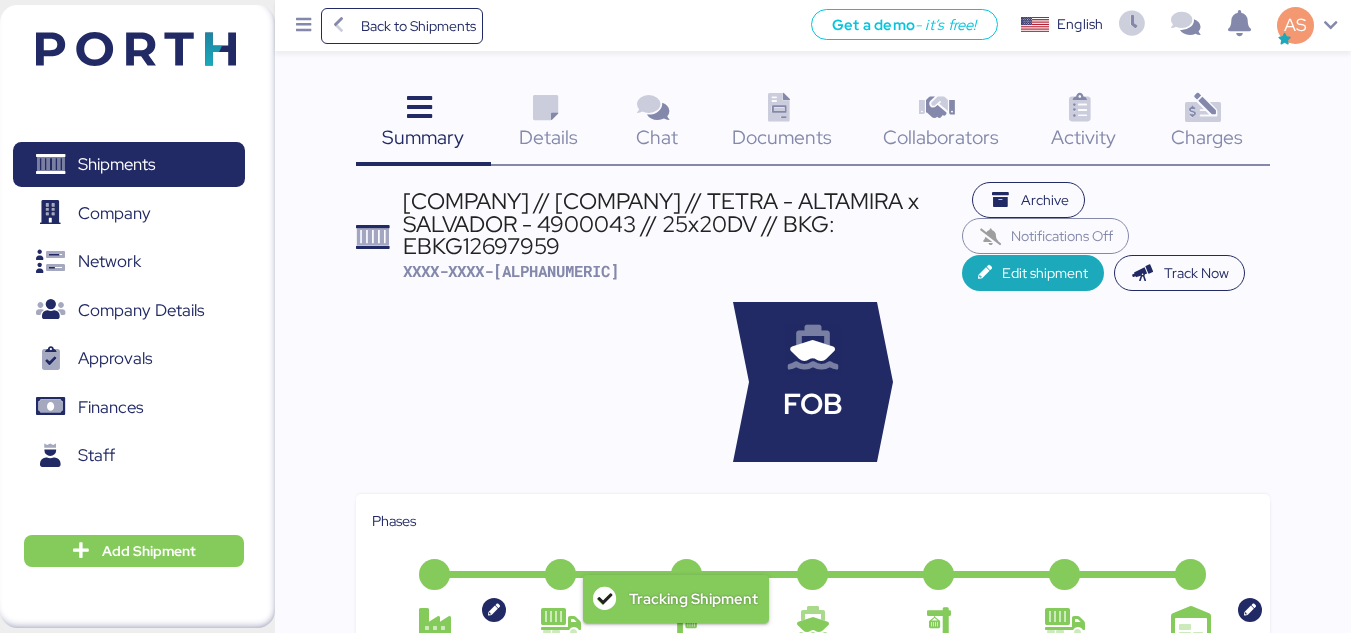 click on "Charges" at bounding box center [423, 137] 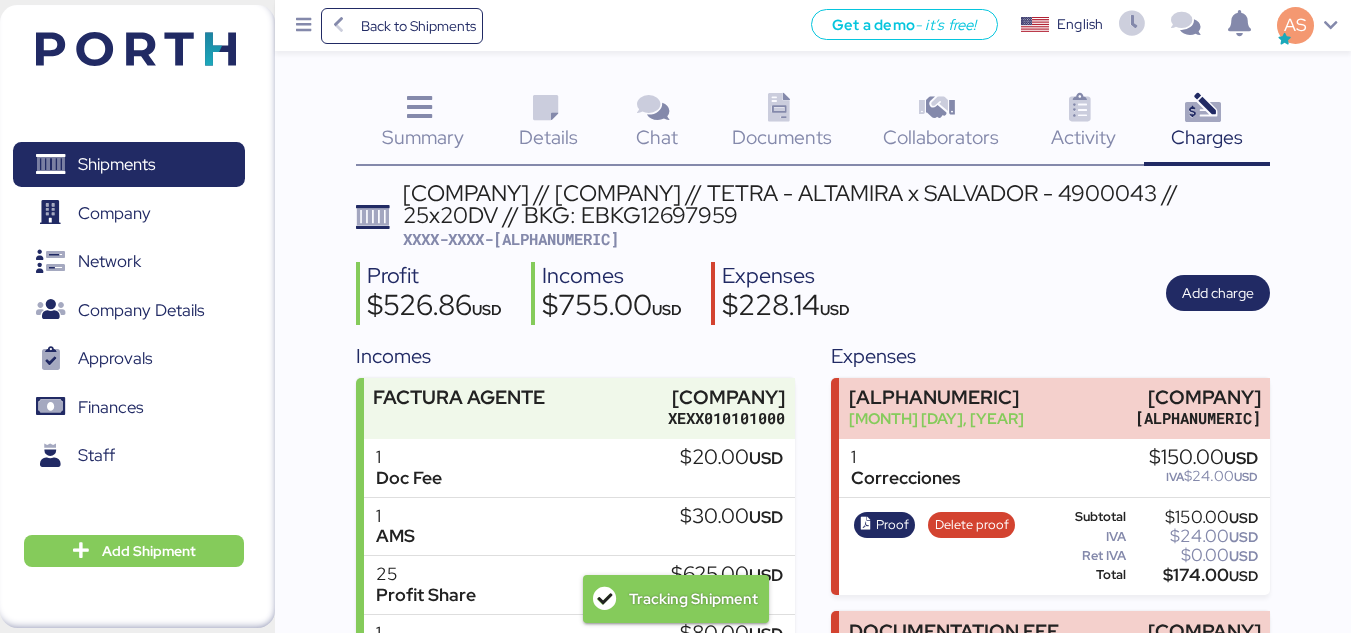 click on "Tracking Shipment" at bounding box center [693, 599] 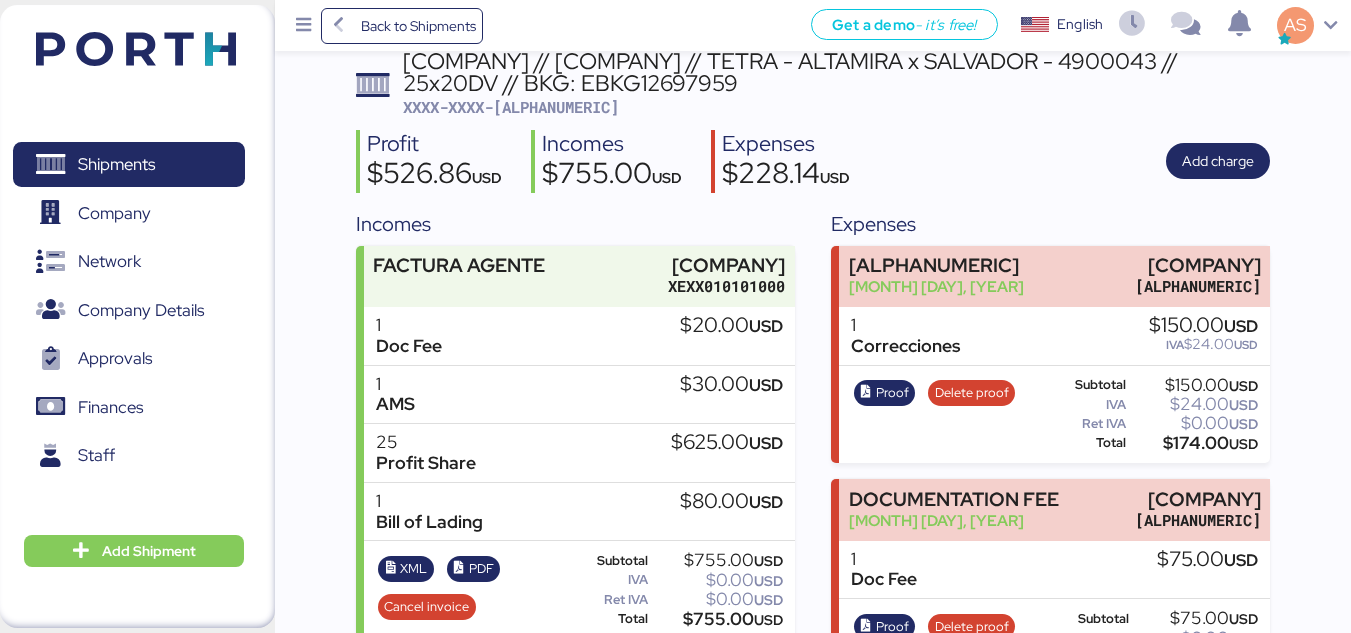 scroll, scrollTop: 254, scrollLeft: 0, axis: vertical 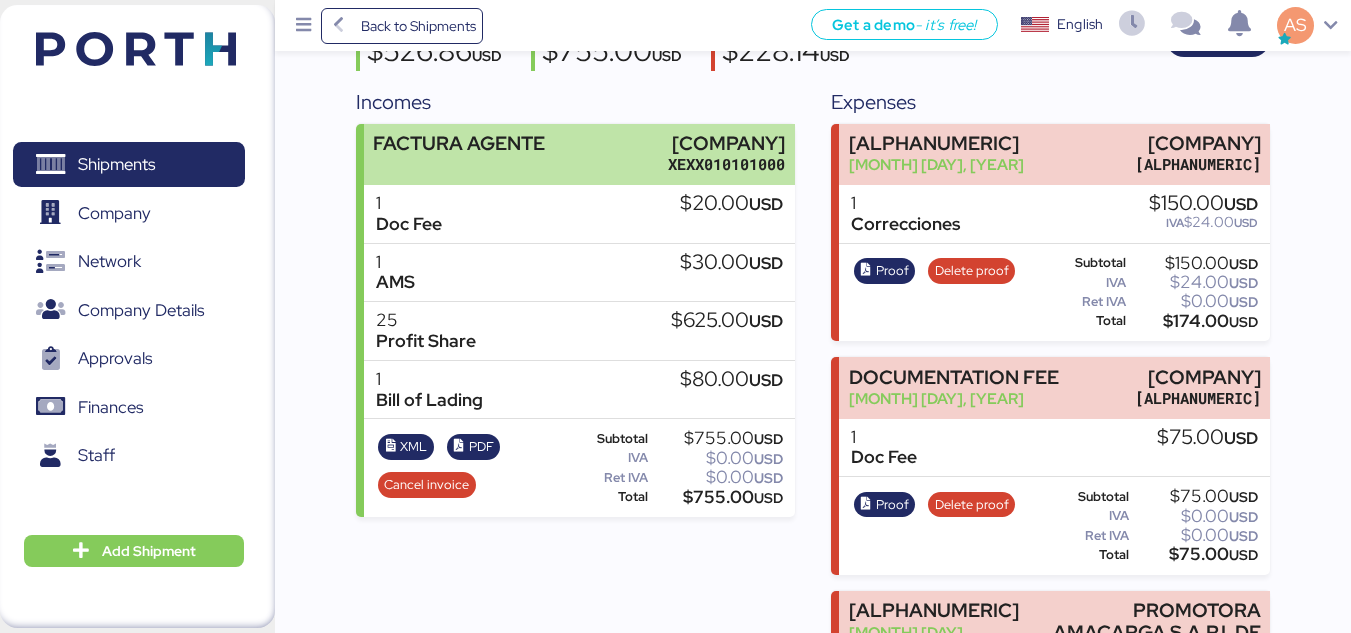 click on "MULTIDEIAS MARKETING E TRANSPORTES" at bounding box center (459, 143) 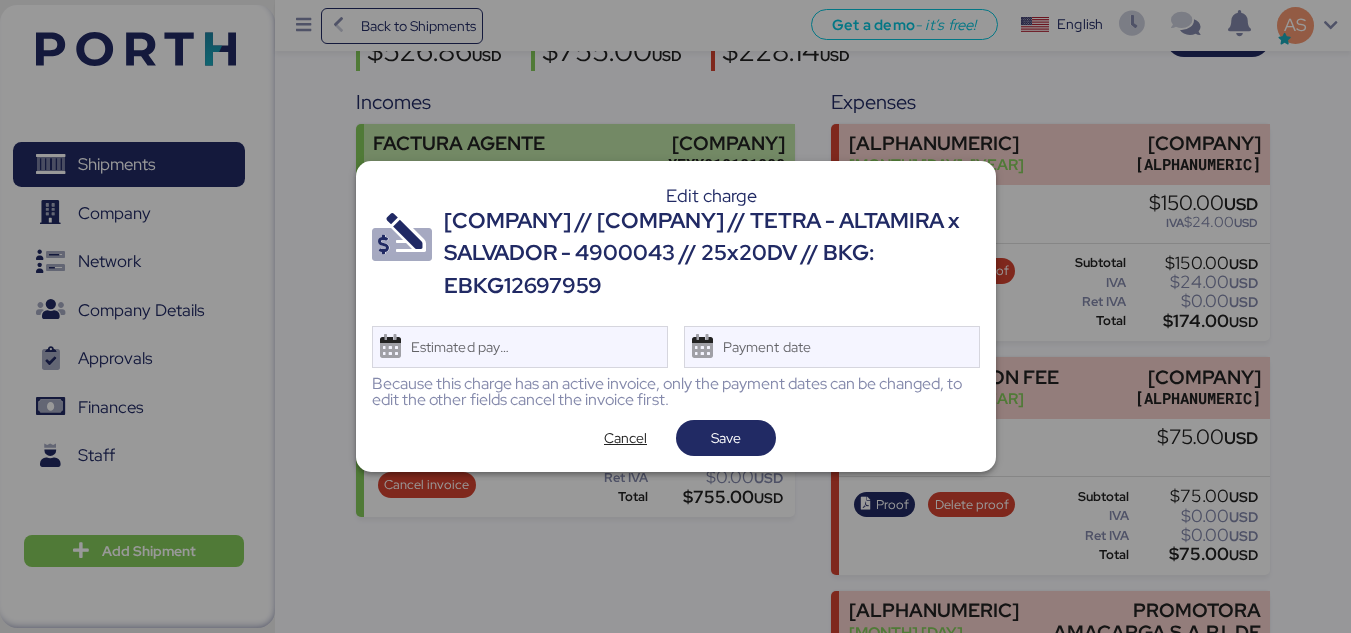 scroll, scrollTop: 0, scrollLeft: 0, axis: both 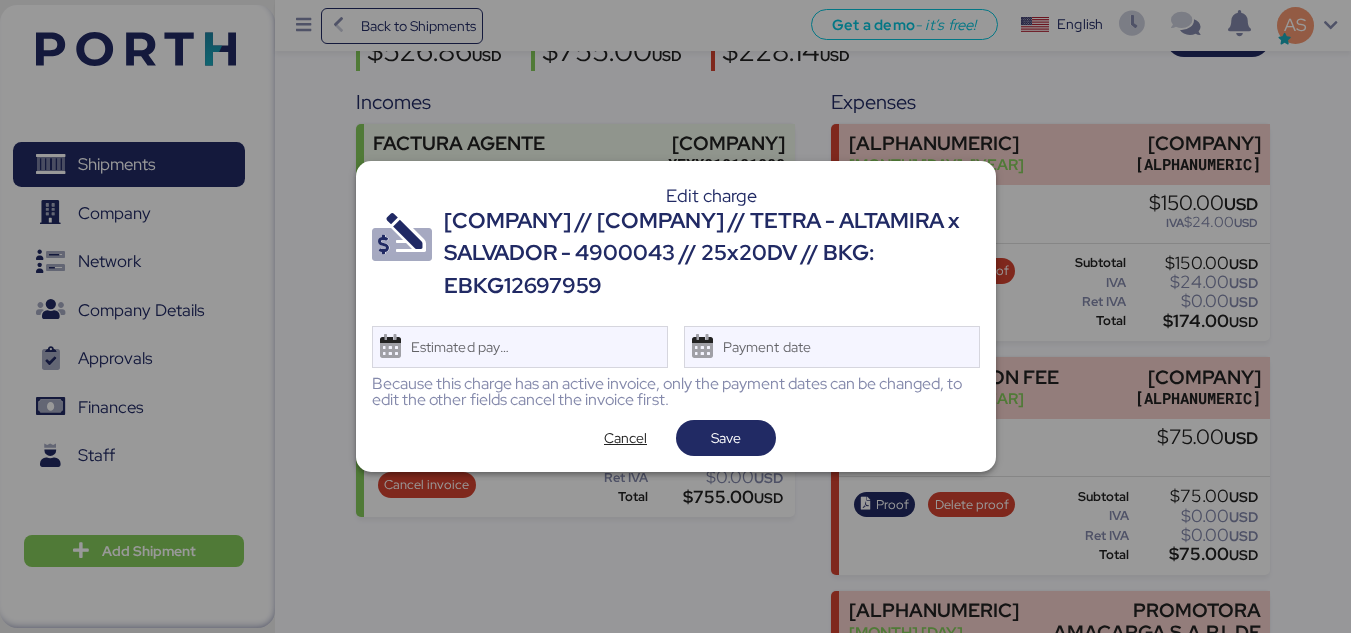 click at bounding box center [675, 316] 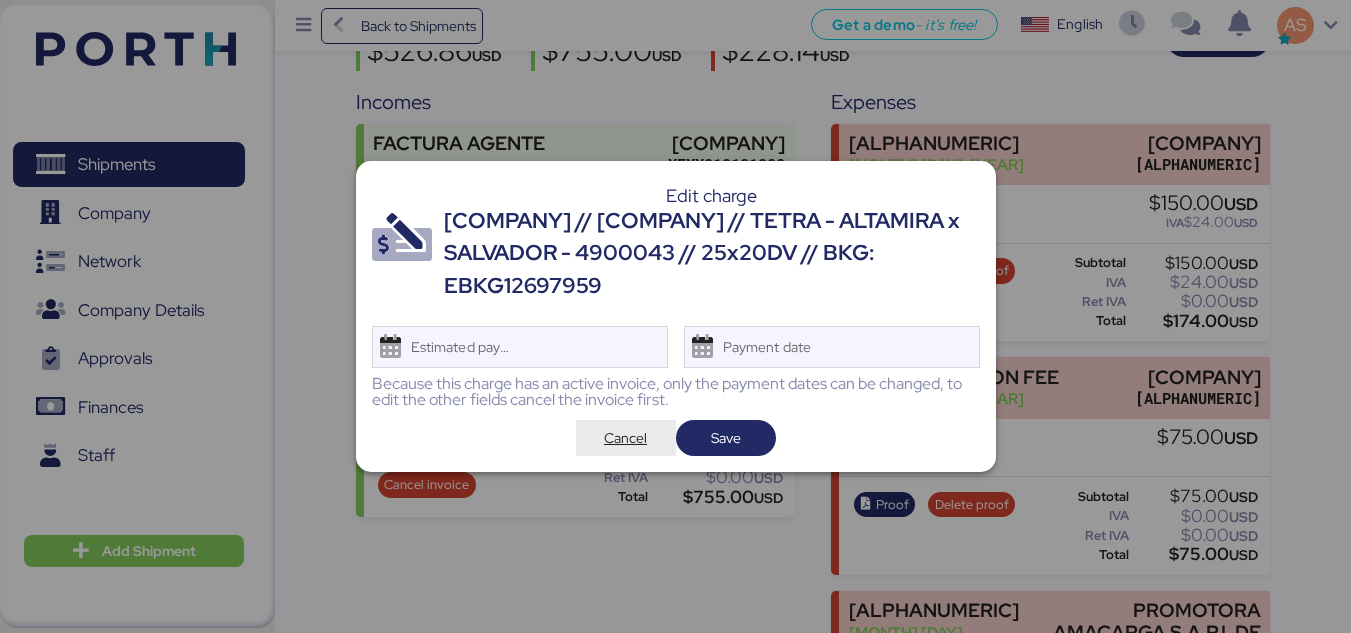 click on "Cancel" at bounding box center (626, 438) 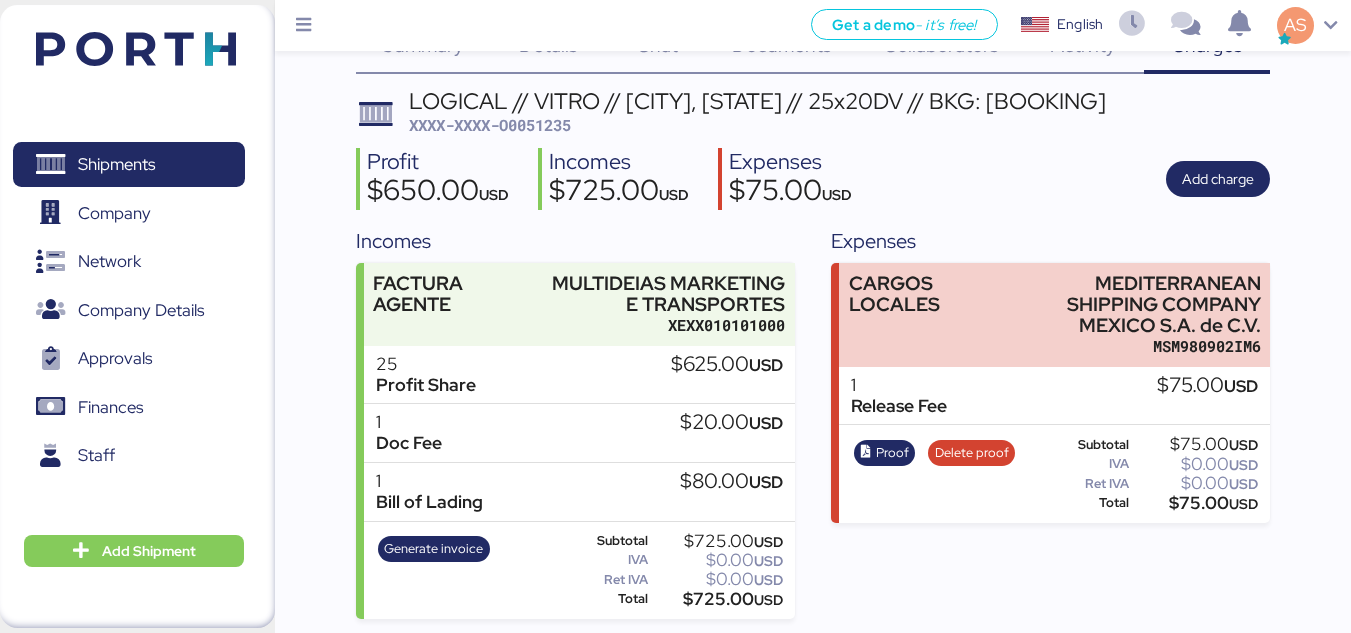 scroll, scrollTop: 93, scrollLeft: 0, axis: vertical 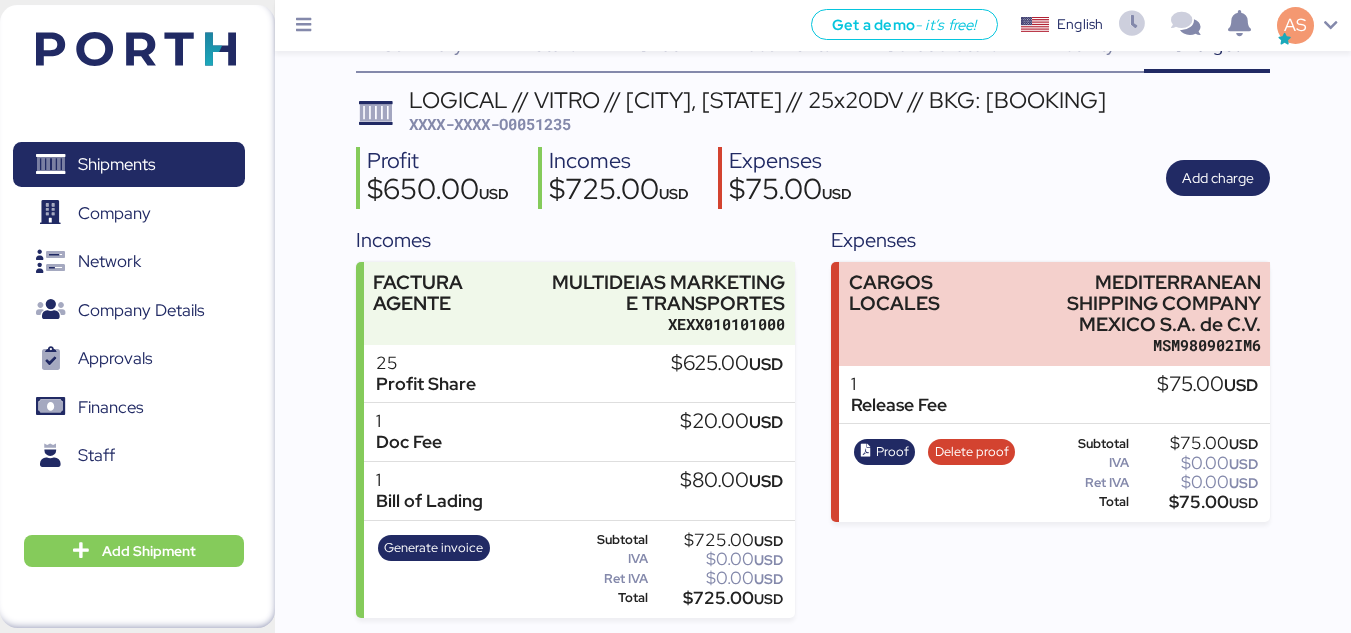 click on "Profit" at bounding box center [438, 161] 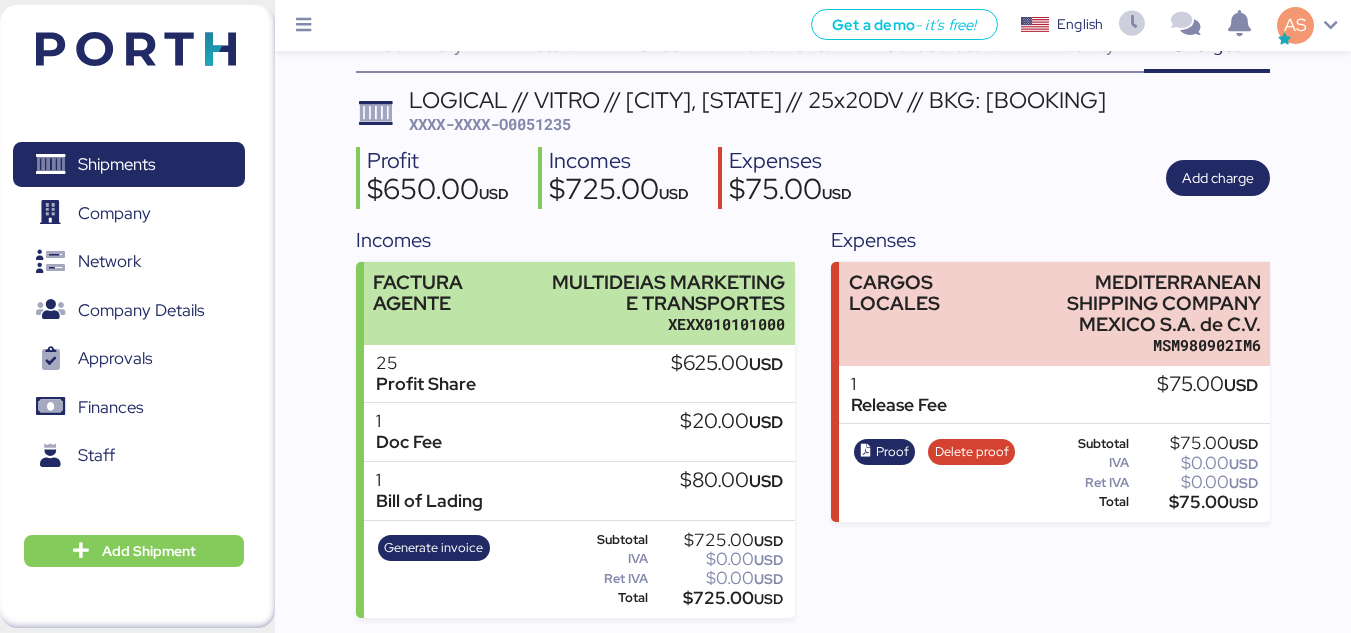 click on "MULTIDEIAS MARKETING E TRANSPORTES" at bounding box center (450, 293) 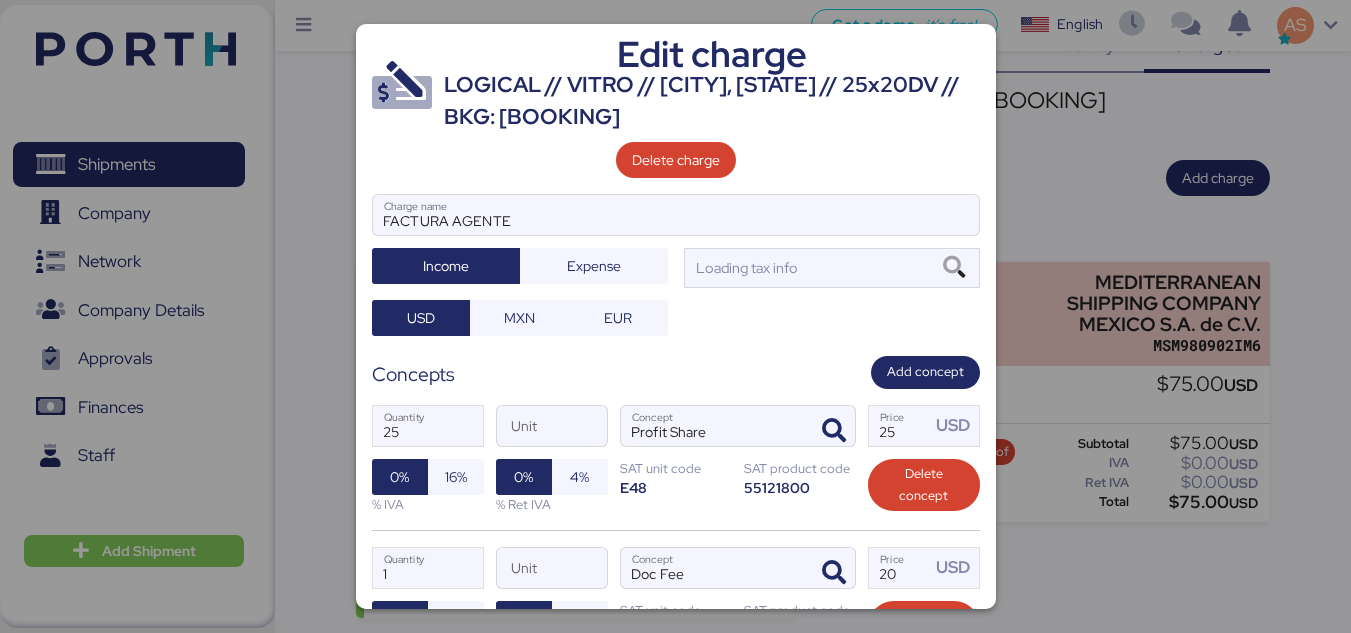 scroll, scrollTop: 0, scrollLeft: 0, axis: both 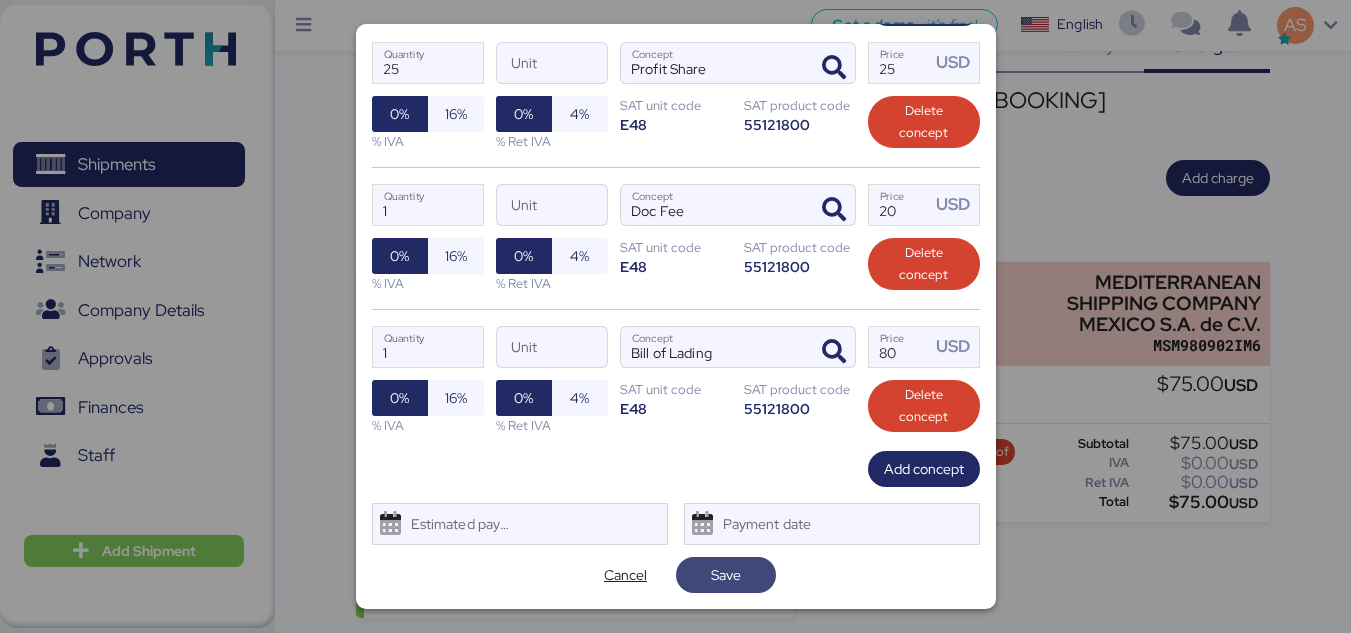 click on "Save" at bounding box center (726, 575) 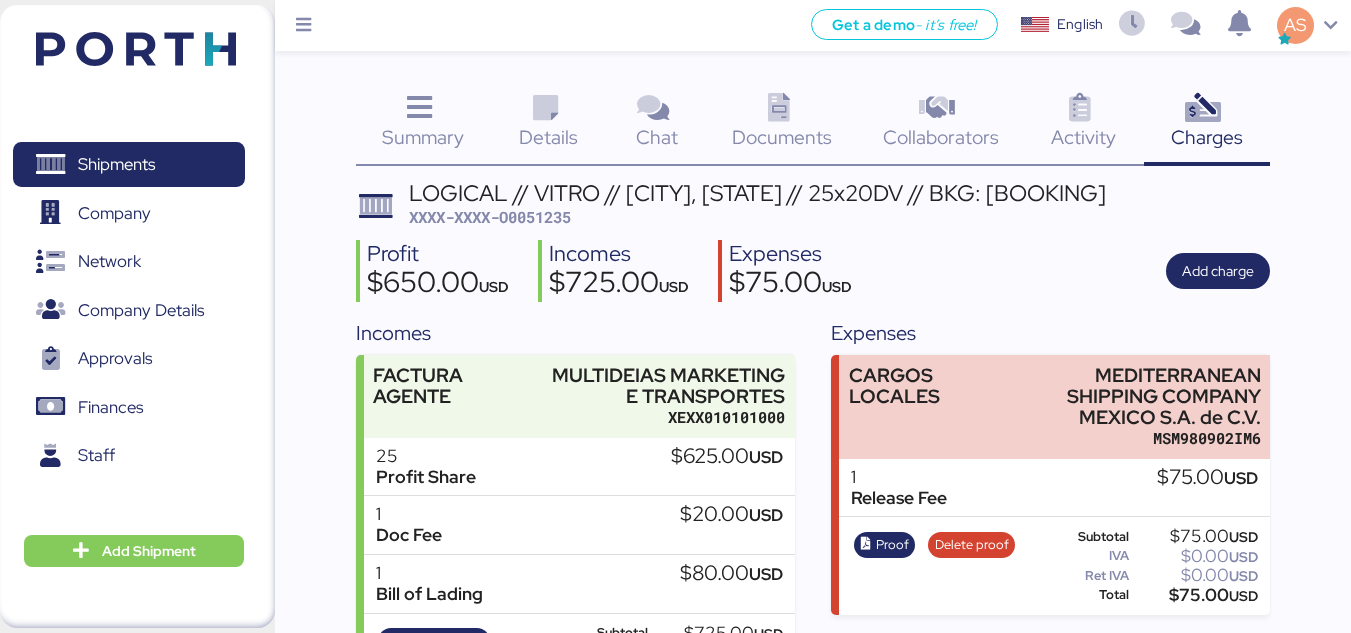 scroll, scrollTop: 94, scrollLeft: 0, axis: vertical 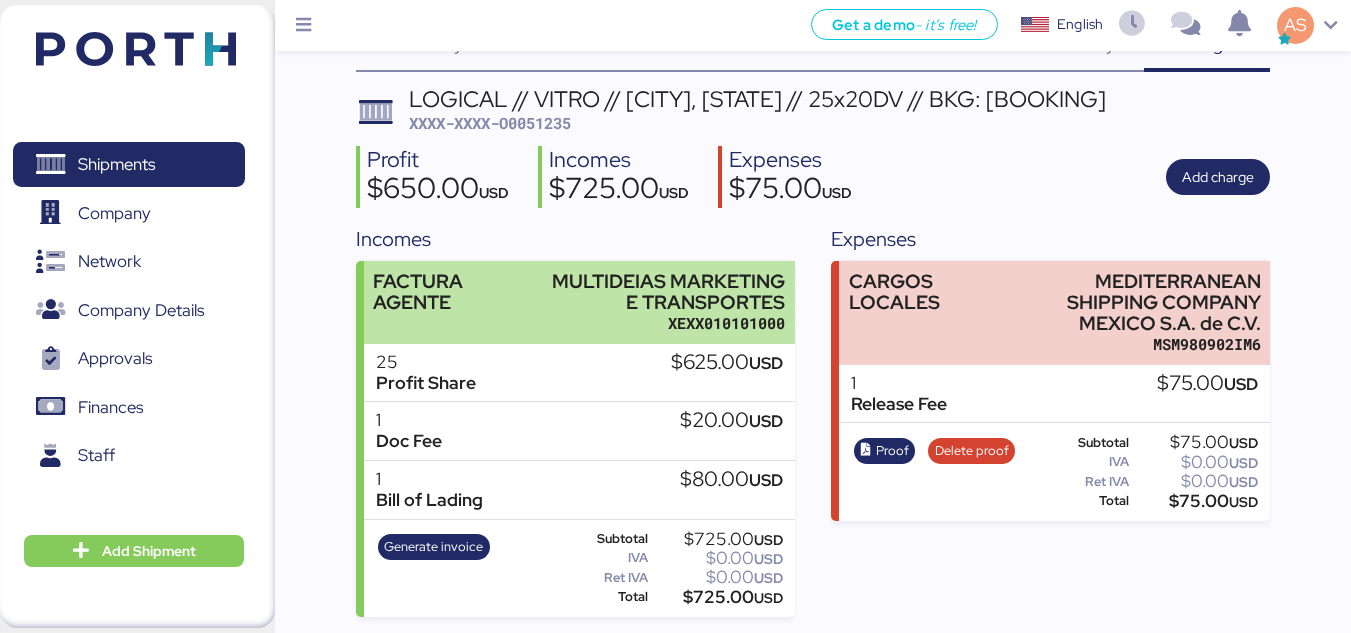 click on "MULTIDEIAS MARKETING E TRANSPORTES" at bounding box center (450, 292) 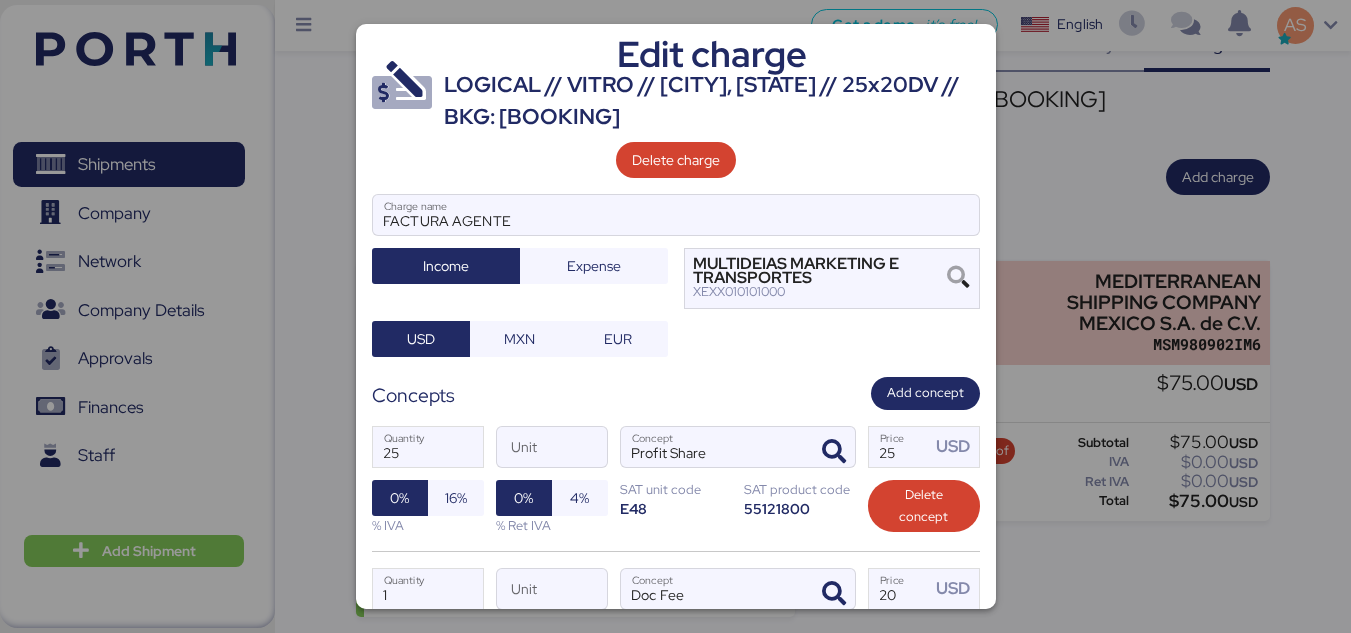 scroll, scrollTop: 384, scrollLeft: 0, axis: vertical 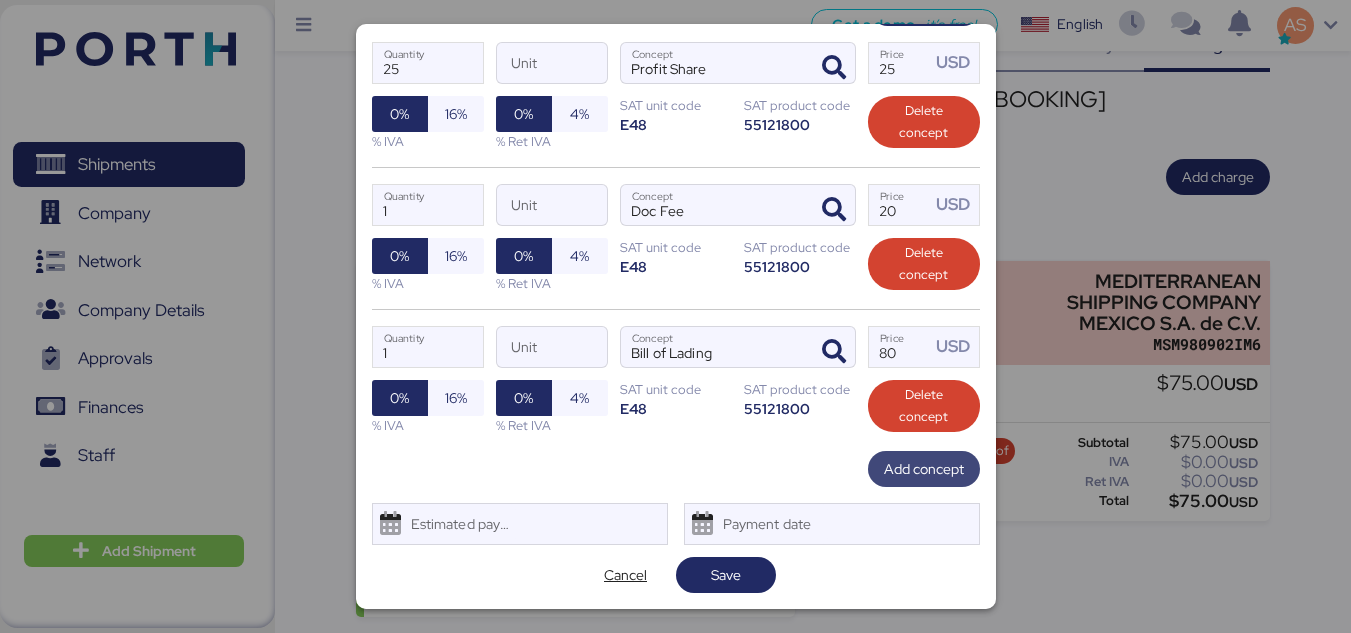 click on "Add concept" at bounding box center [924, 469] 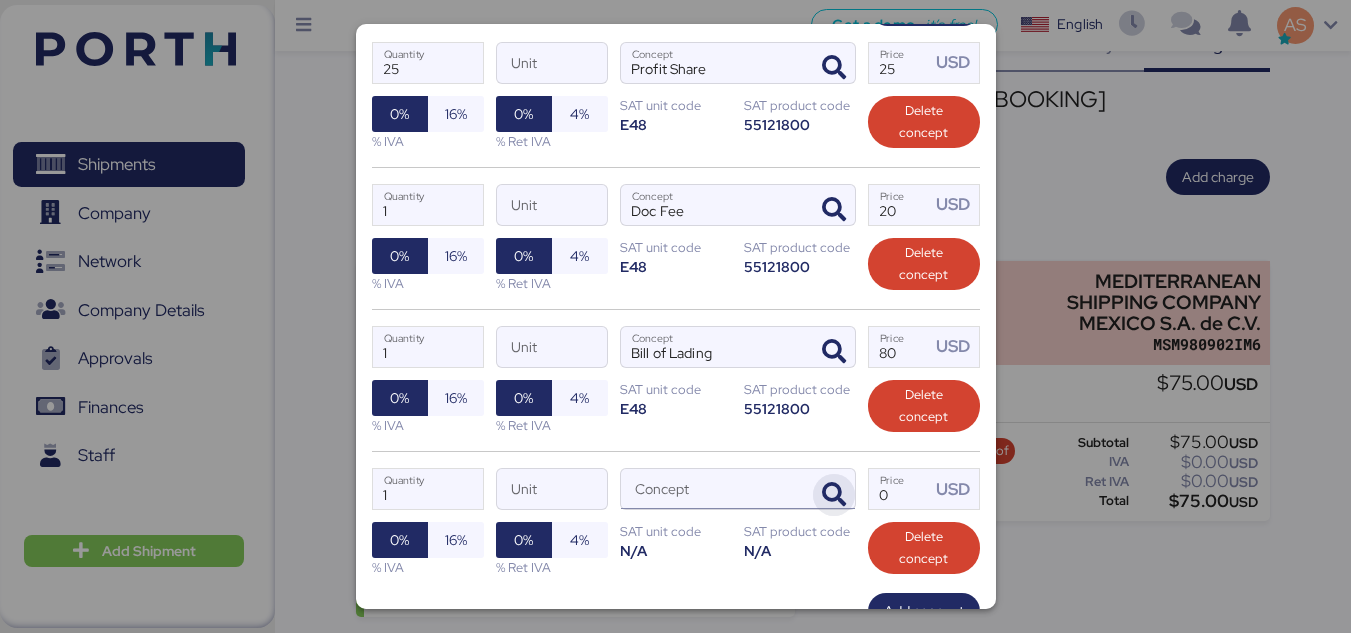 click at bounding box center [834, 495] 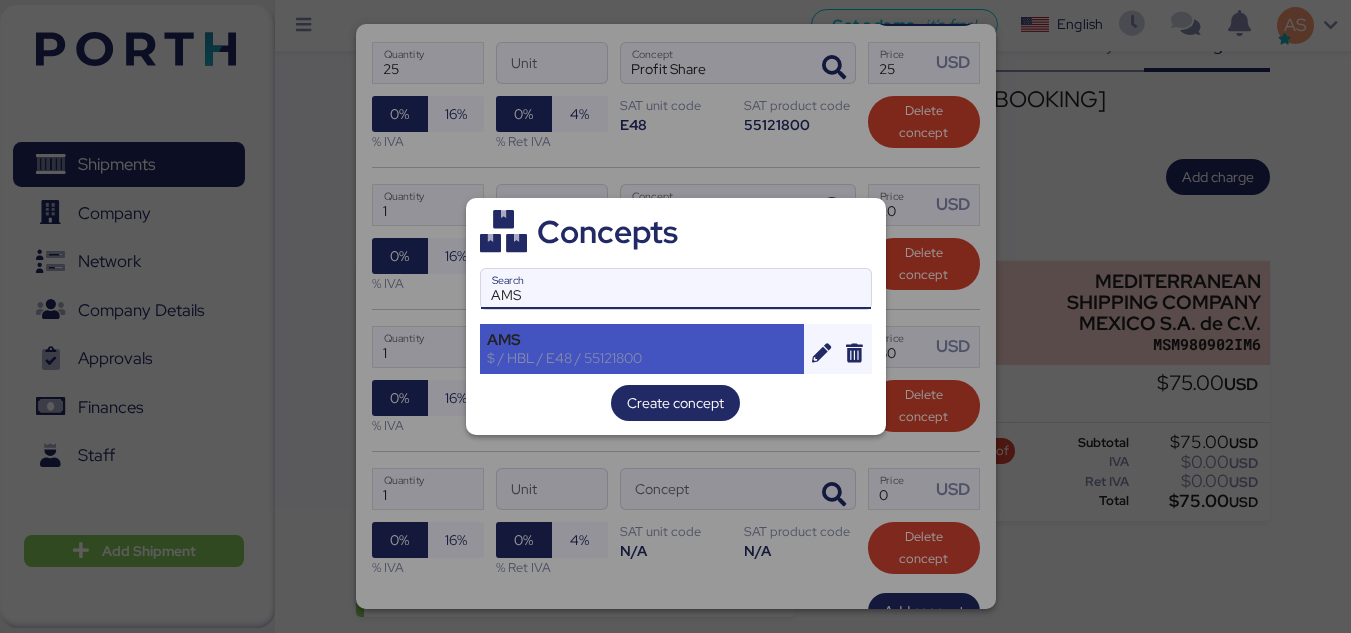 type on "AMS" 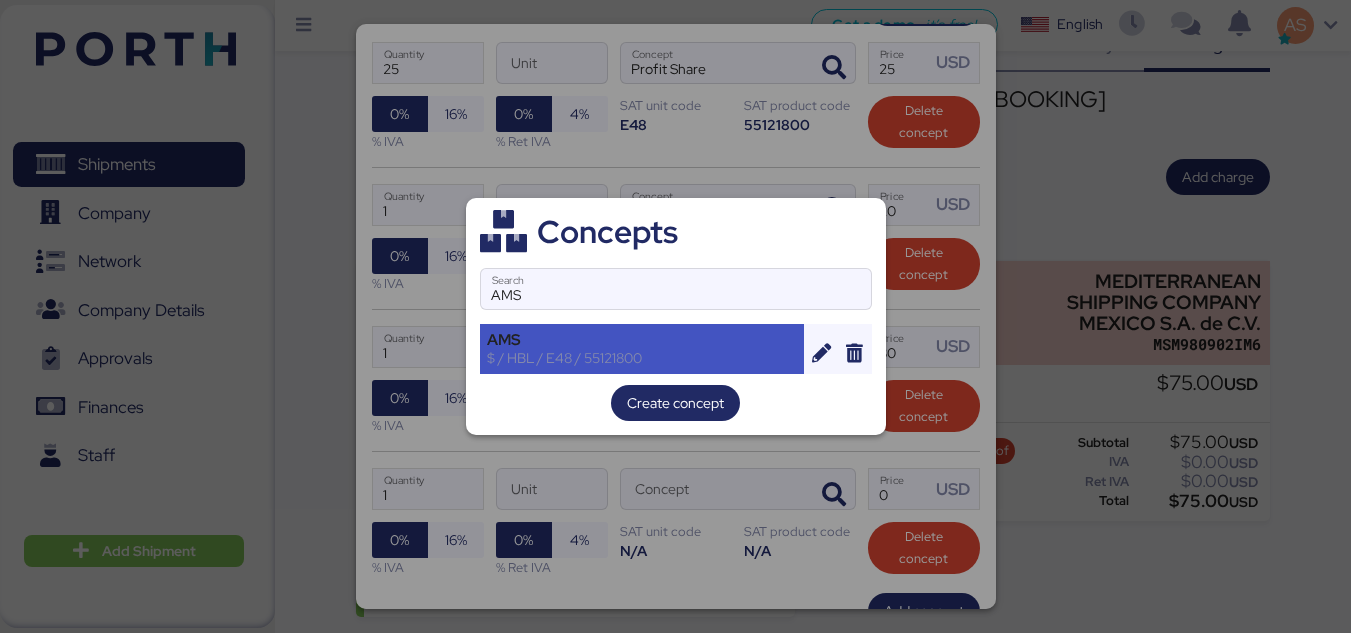 click on "AMS" at bounding box center [642, 340] 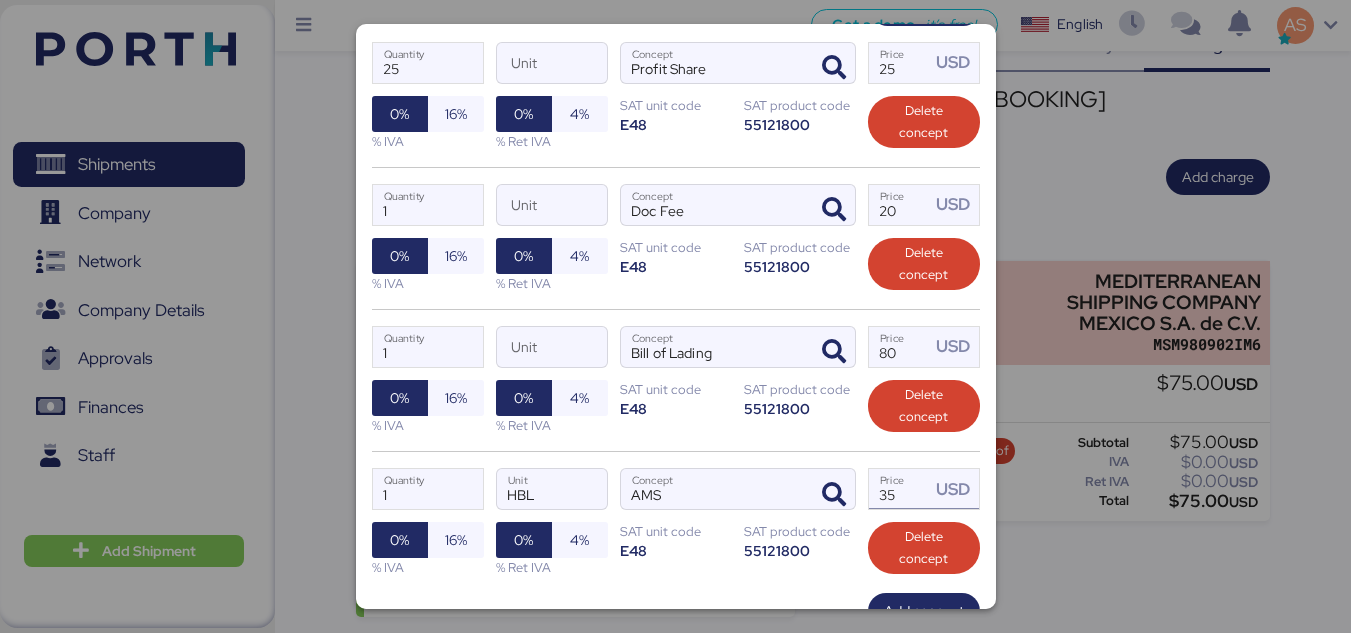 click on "35" at bounding box center [900, 489] 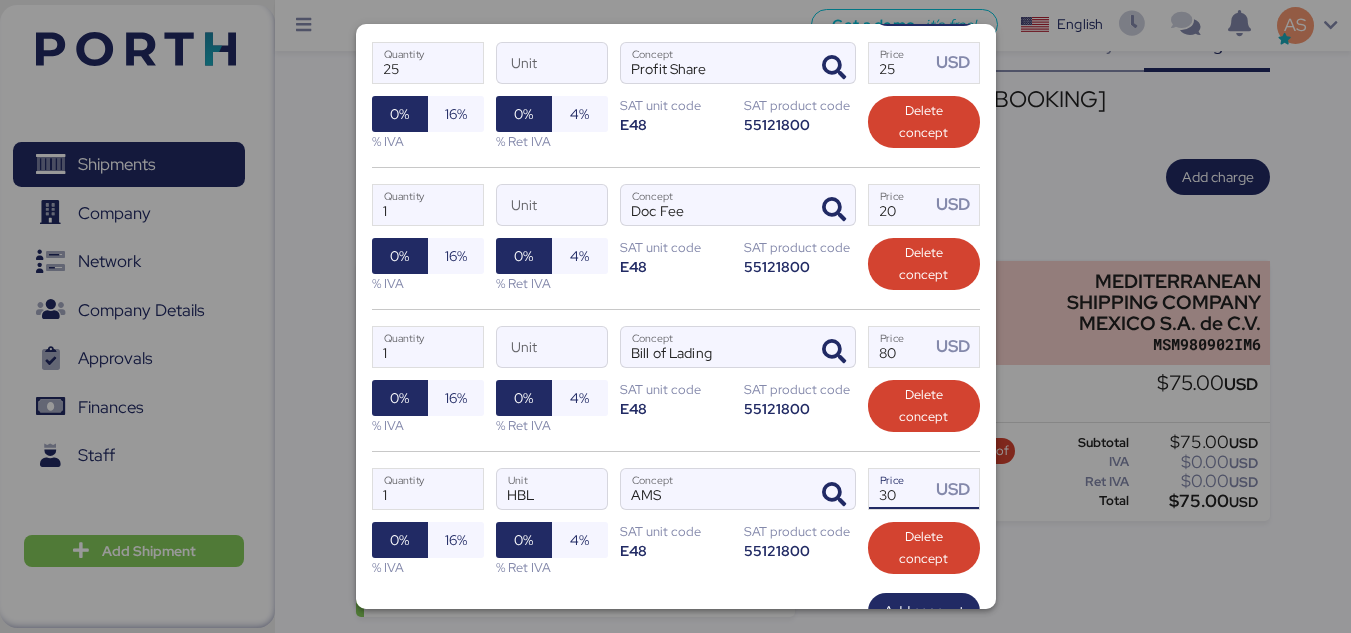 scroll, scrollTop: 526, scrollLeft: 0, axis: vertical 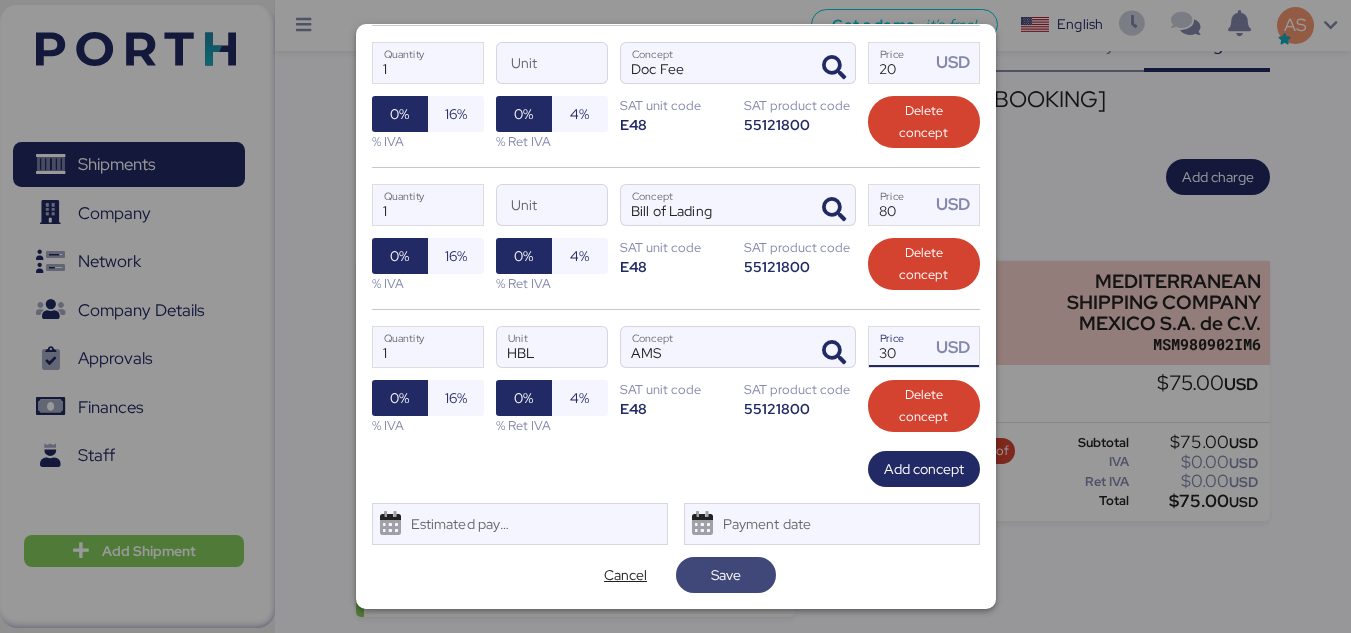 type on "30" 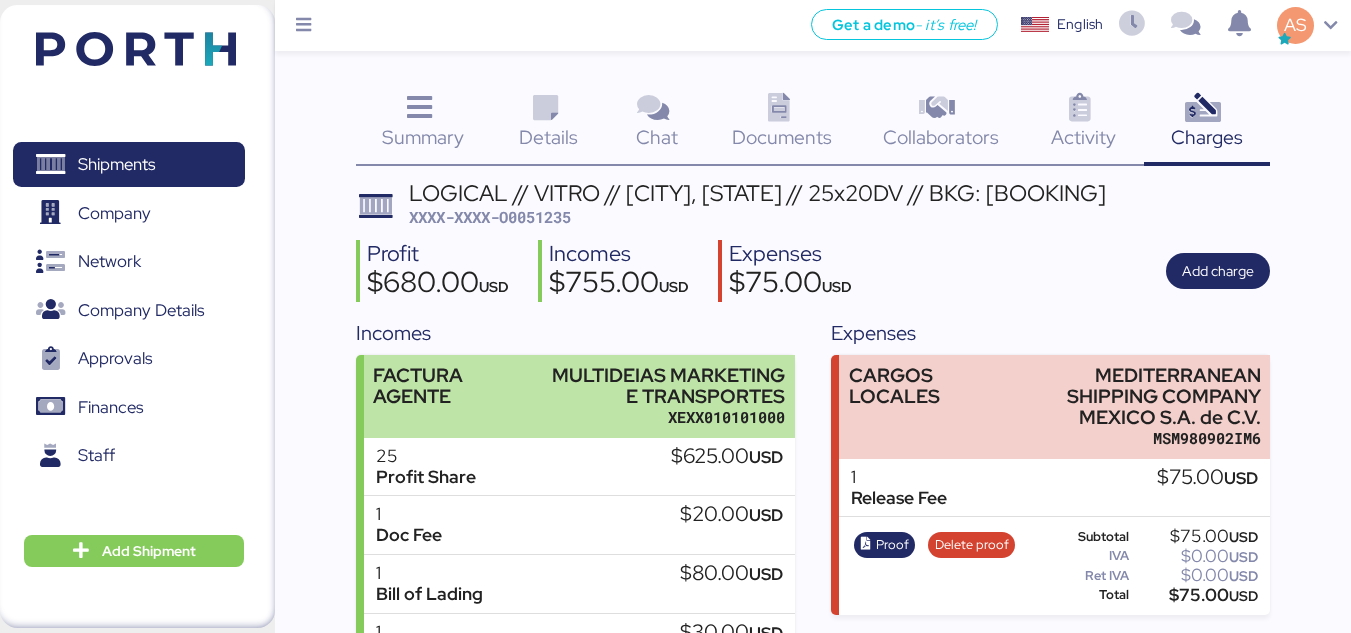 scroll, scrollTop: 153, scrollLeft: 0, axis: vertical 